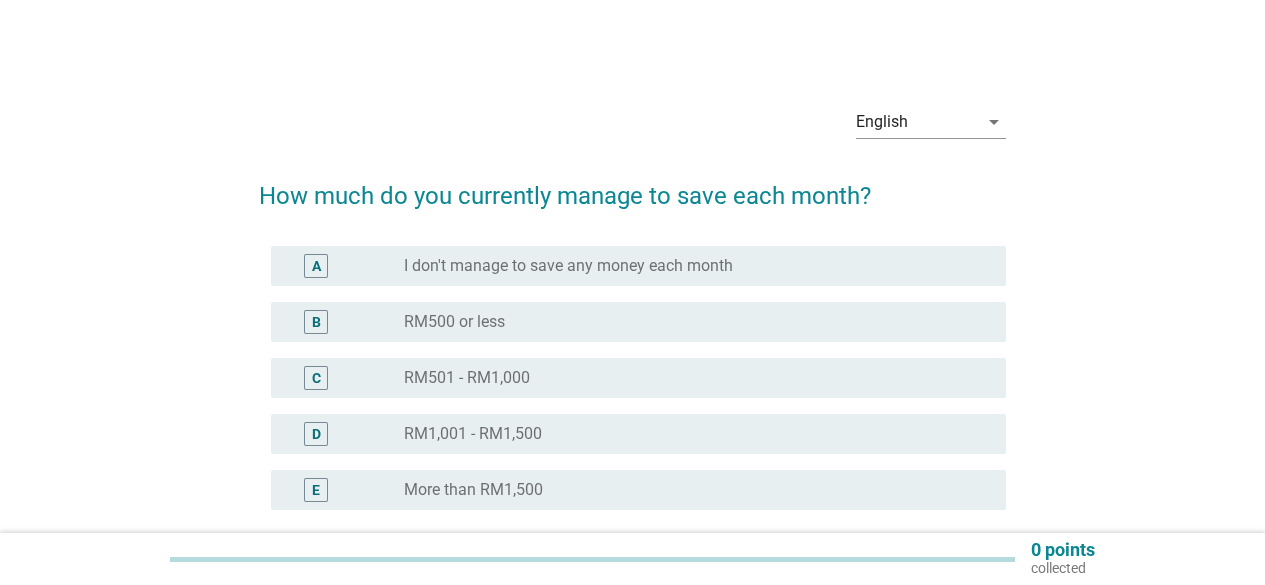 scroll, scrollTop: 0, scrollLeft: 0, axis: both 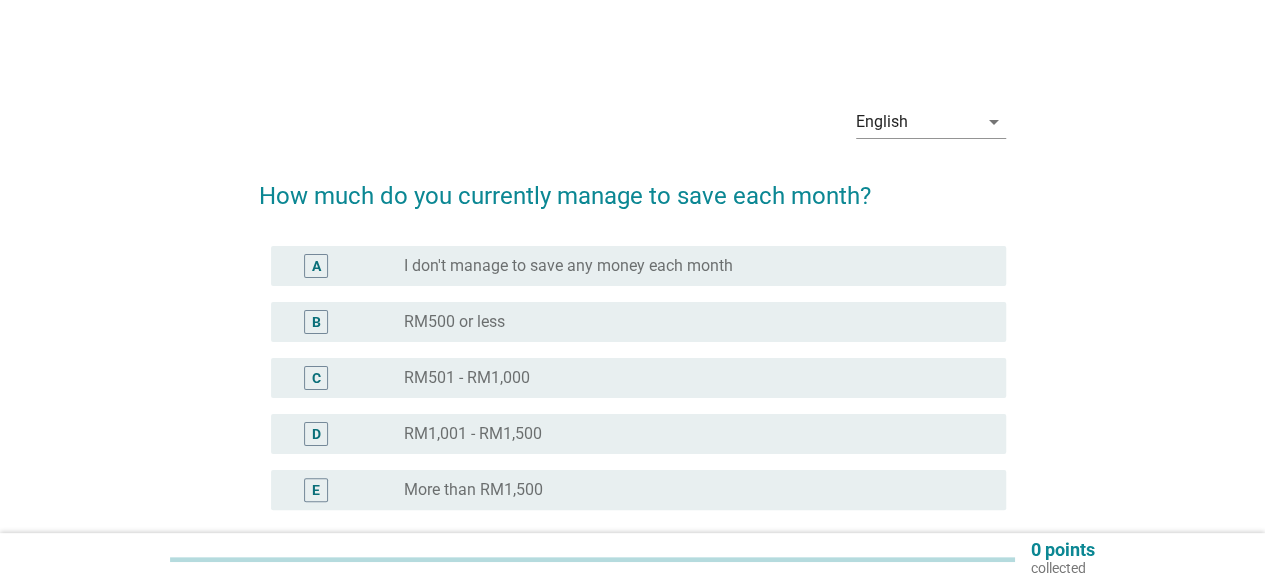 click on "D" at bounding box center [316, 434] 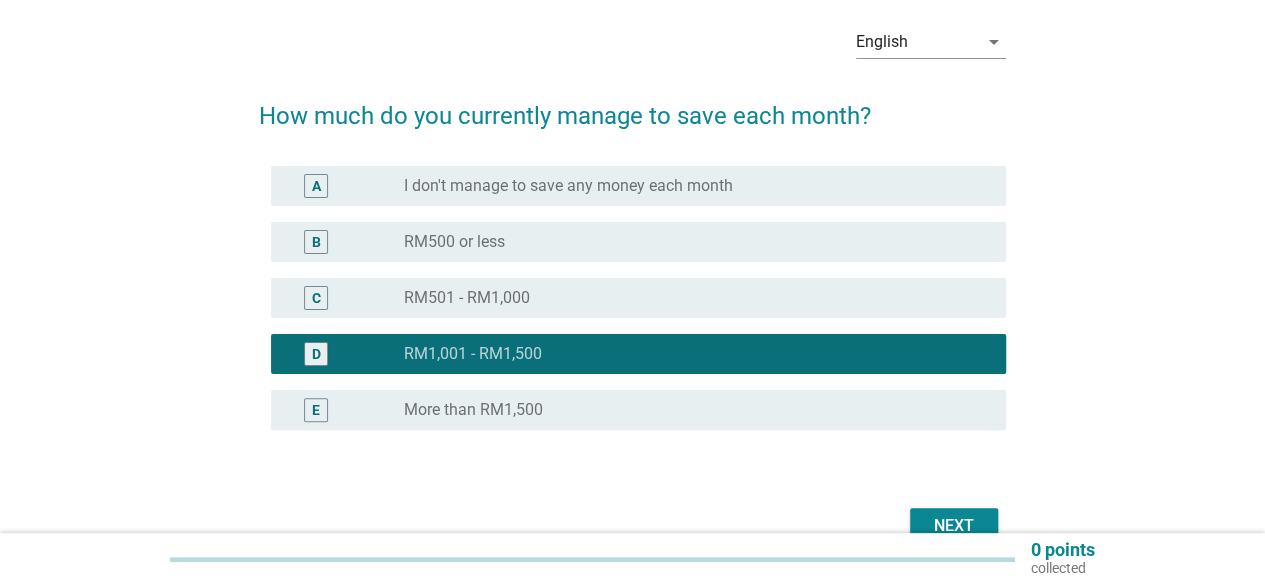 scroll, scrollTop: 186, scrollLeft: 0, axis: vertical 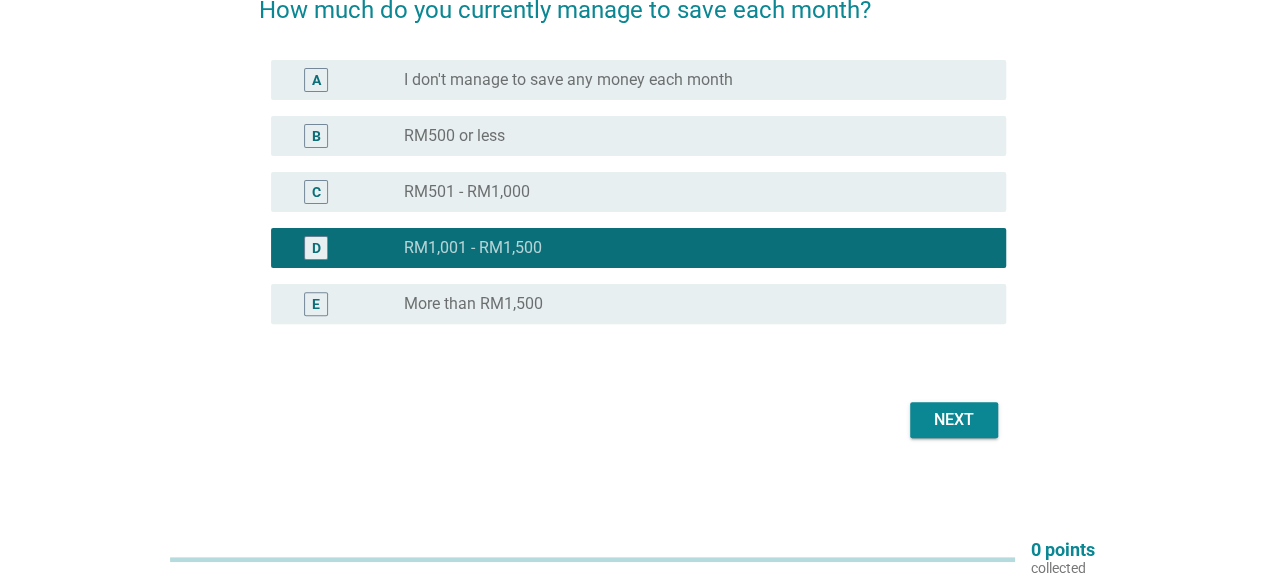 click on "Next" at bounding box center (954, 420) 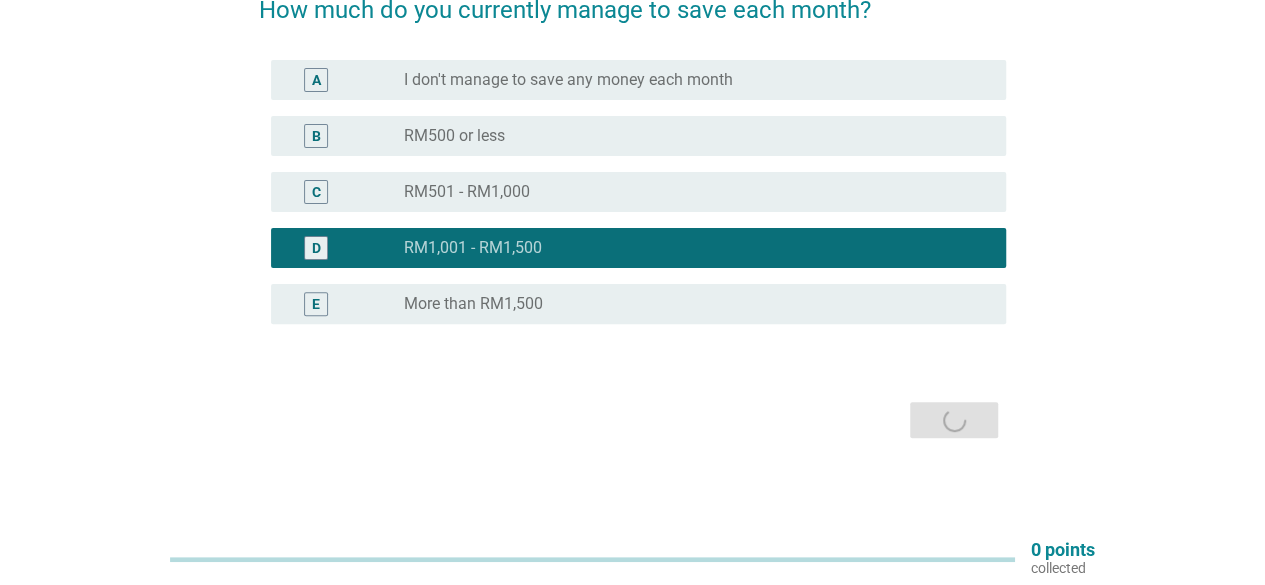 scroll, scrollTop: 0, scrollLeft: 0, axis: both 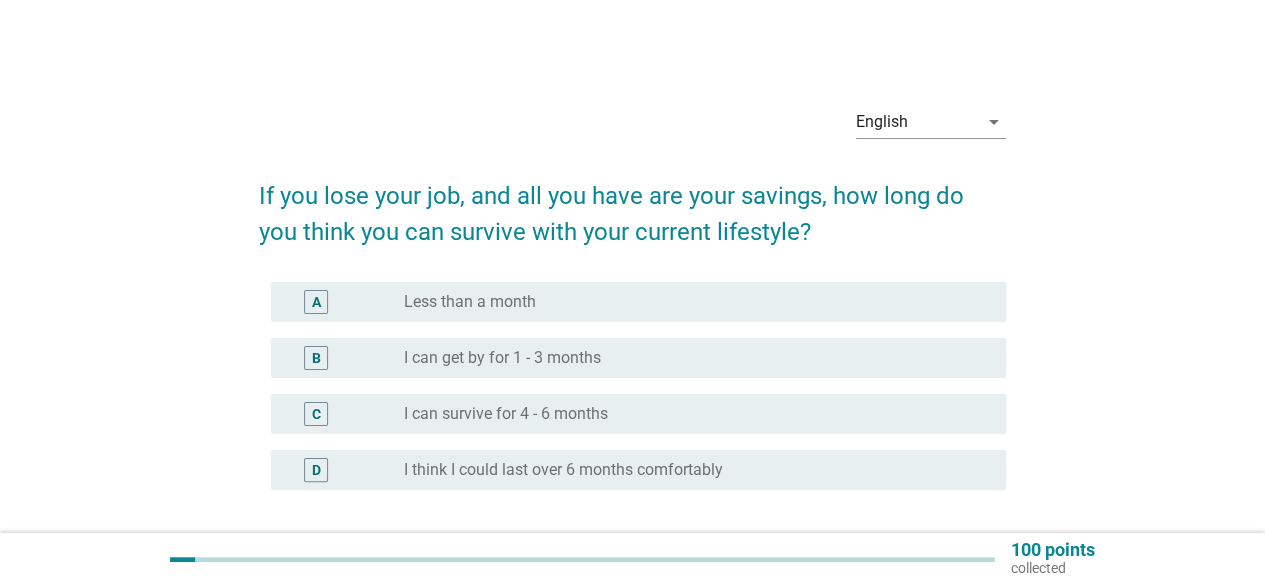 click on "I think I could last over 6 months comfortably" at bounding box center [563, 470] 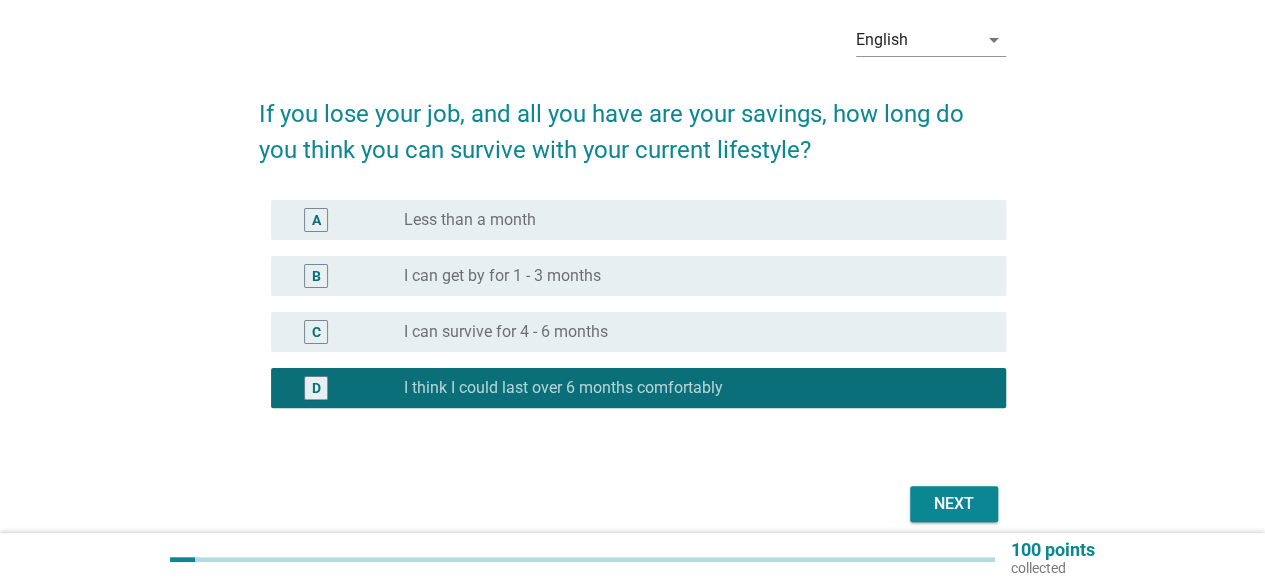 scroll, scrollTop: 166, scrollLeft: 0, axis: vertical 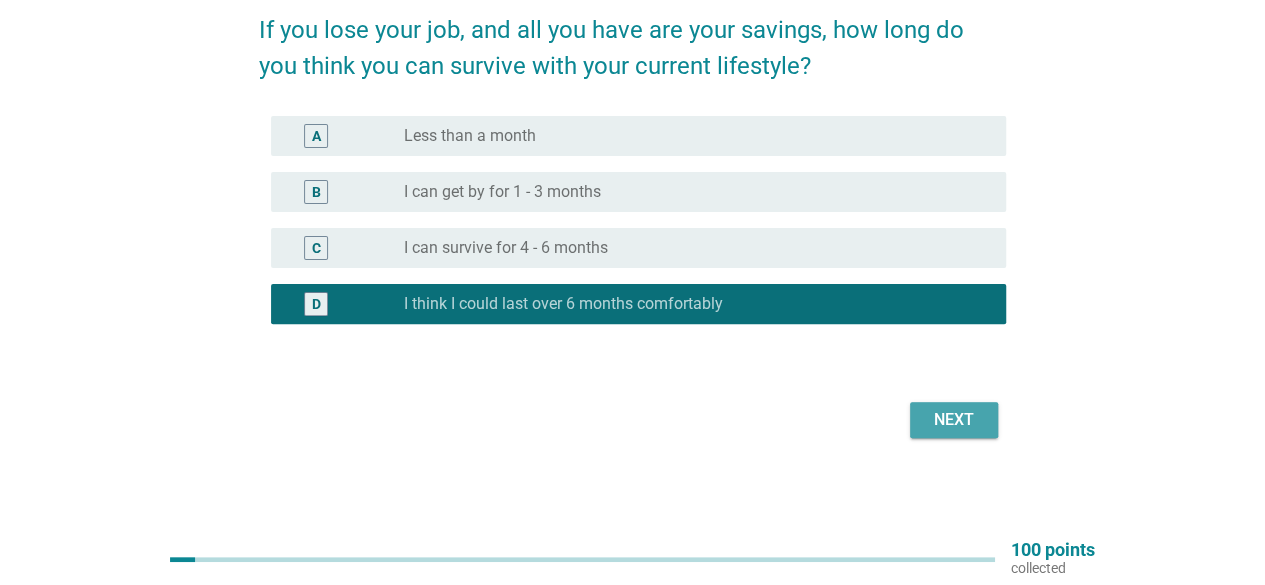 click on "Next" at bounding box center (954, 420) 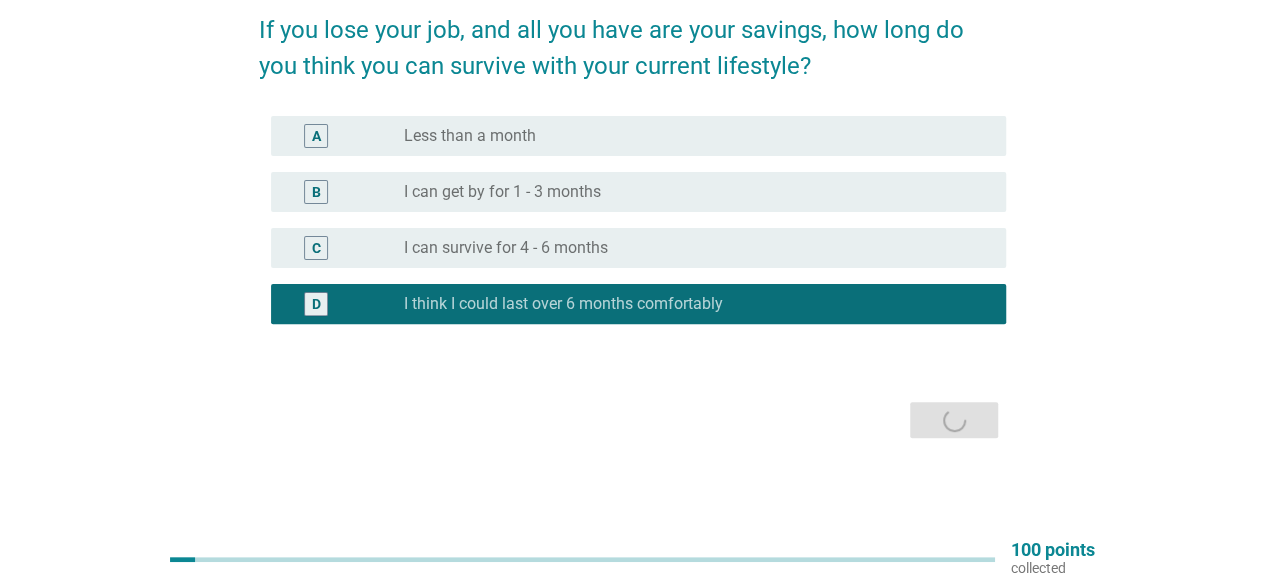 scroll, scrollTop: 0, scrollLeft: 0, axis: both 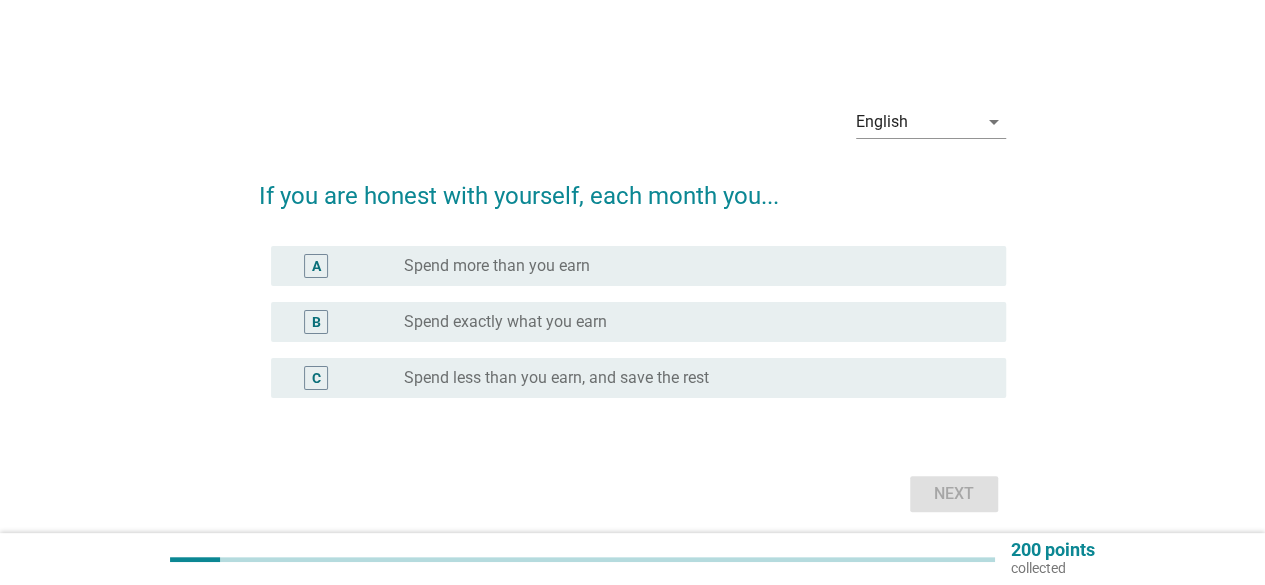 click on "Spend less than you earn, and save the rest" at bounding box center (556, 378) 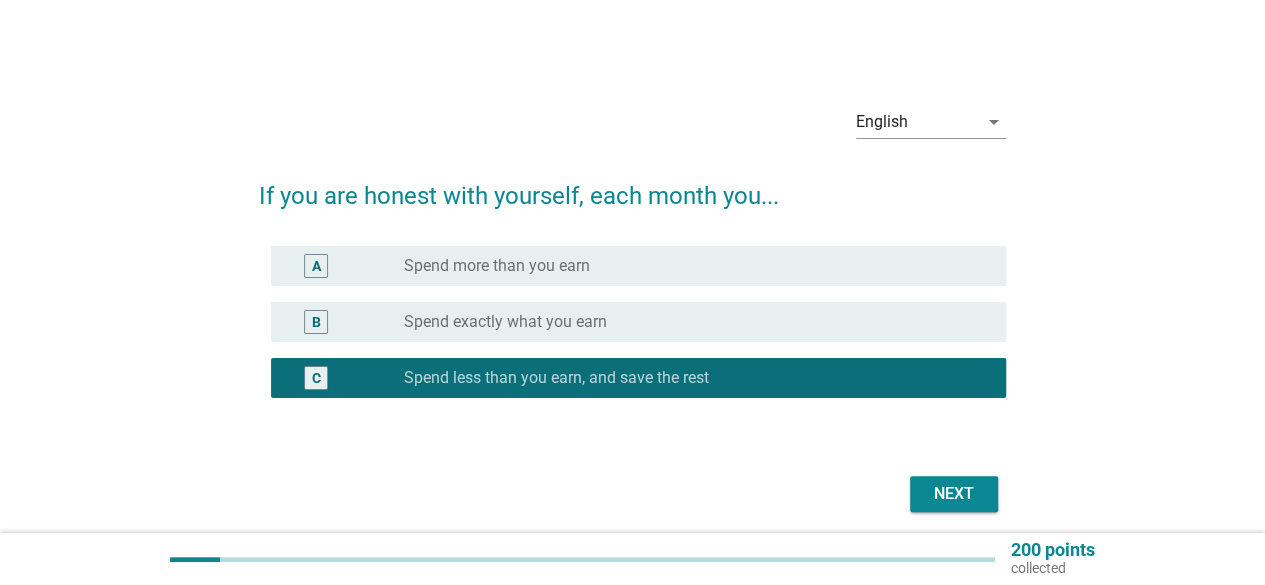 click on "Next" at bounding box center [954, 494] 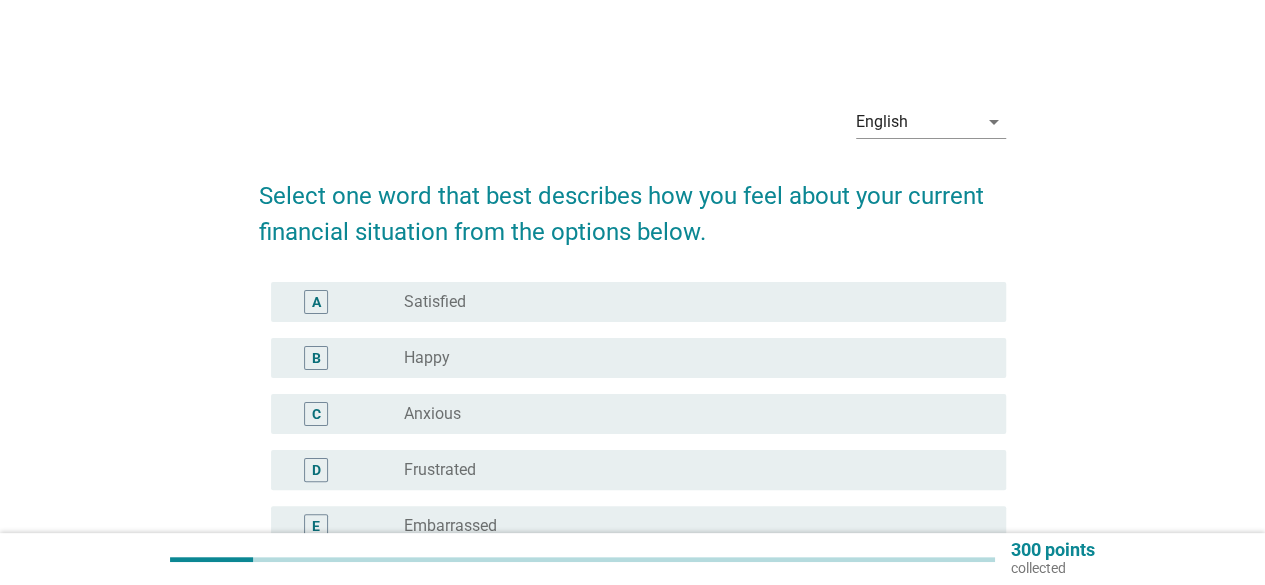 click on "Satisfied" at bounding box center [435, 302] 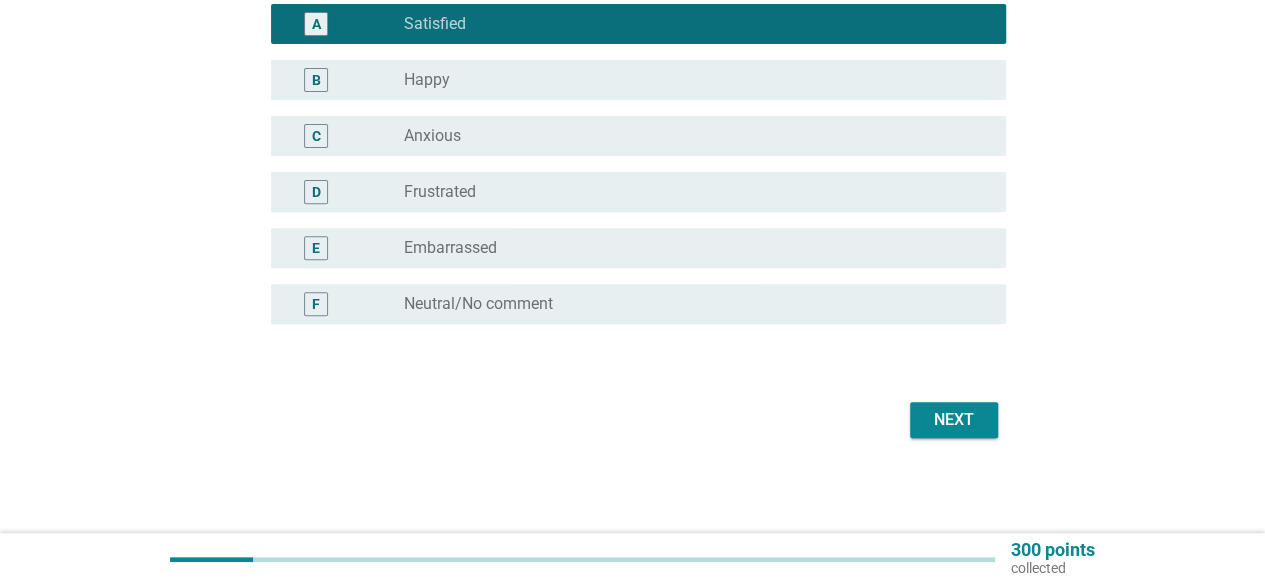 scroll, scrollTop: 278, scrollLeft: 0, axis: vertical 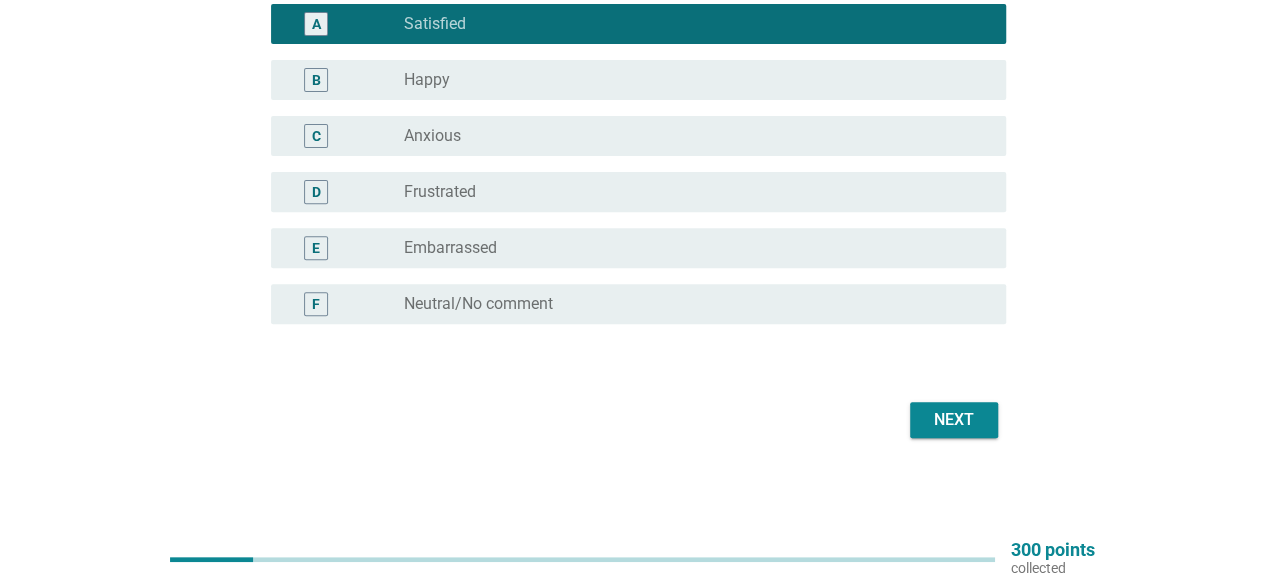 click on "Next" at bounding box center (954, 420) 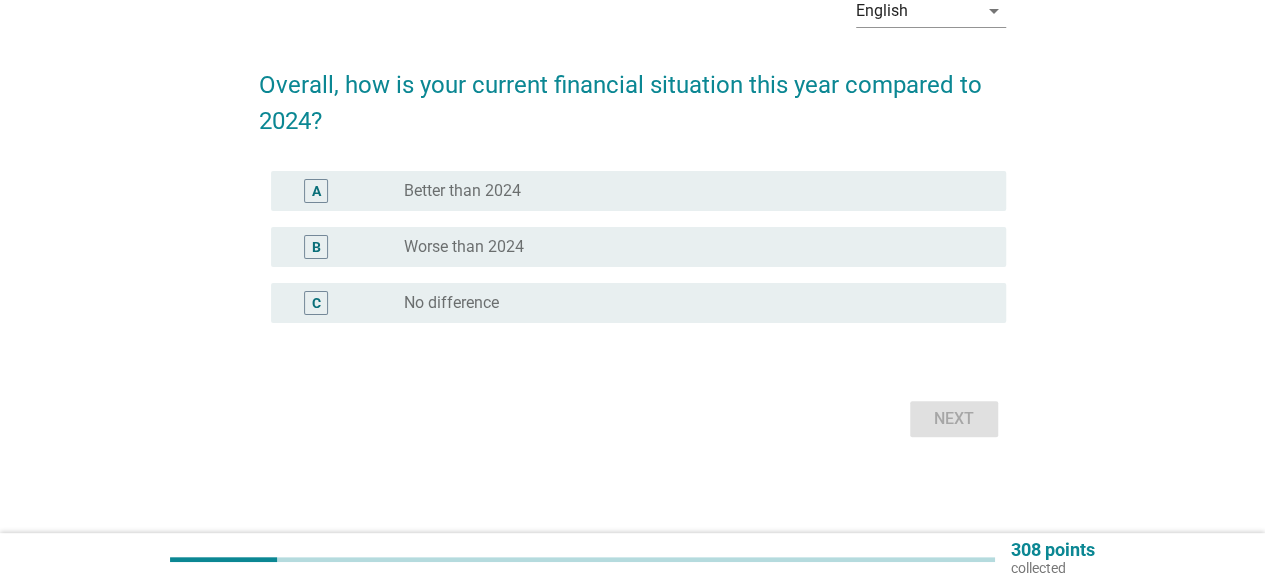 scroll, scrollTop: 0, scrollLeft: 0, axis: both 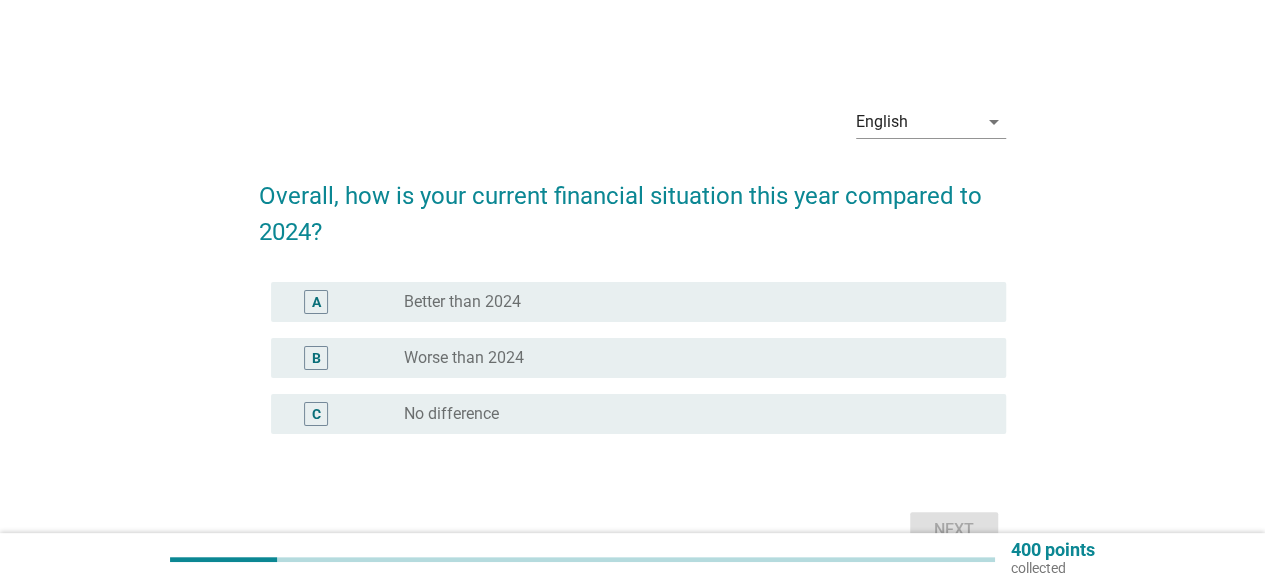 click on "Better than 2024" at bounding box center (462, 302) 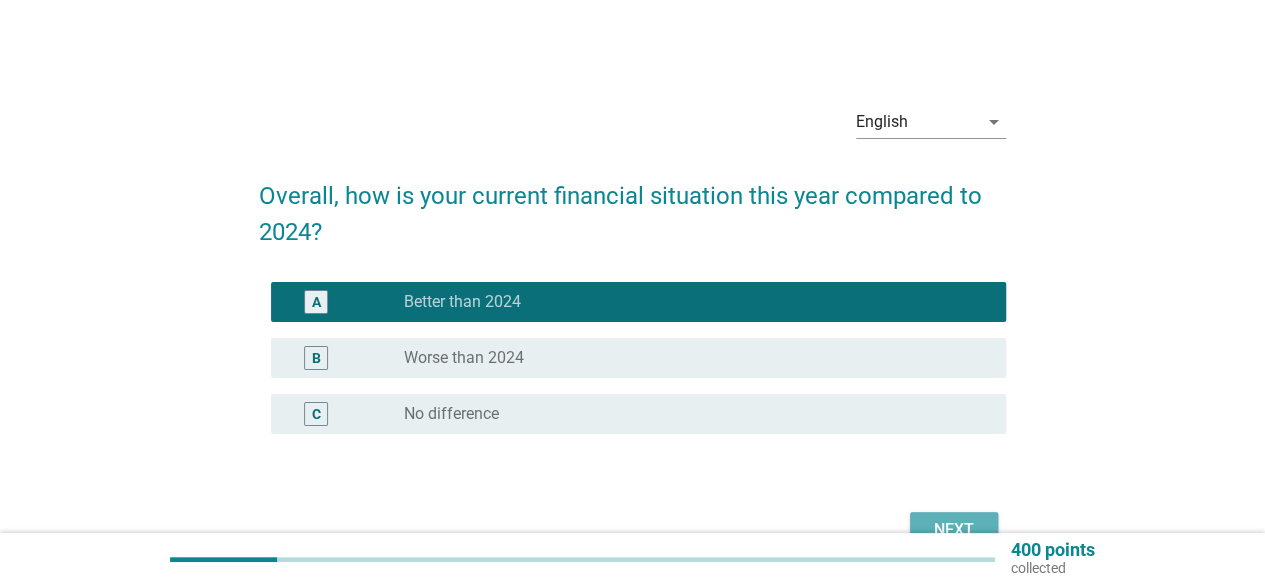 drag, startPoint x: 963, startPoint y: 517, endPoint x: 977, endPoint y: 513, distance: 14.56022 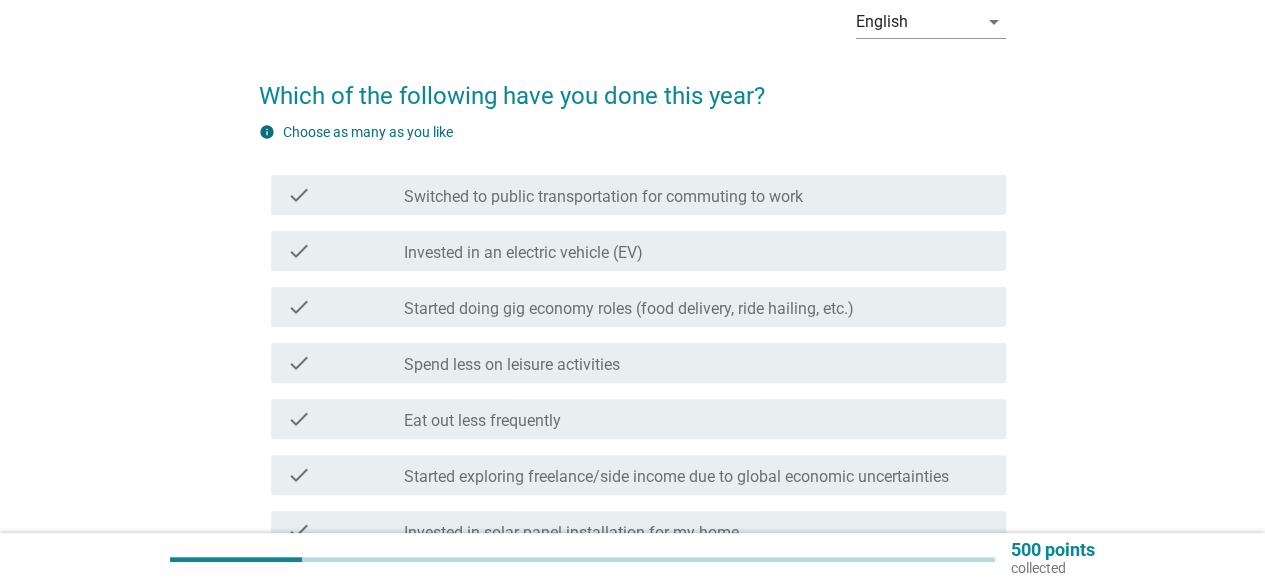 scroll, scrollTop: 200, scrollLeft: 0, axis: vertical 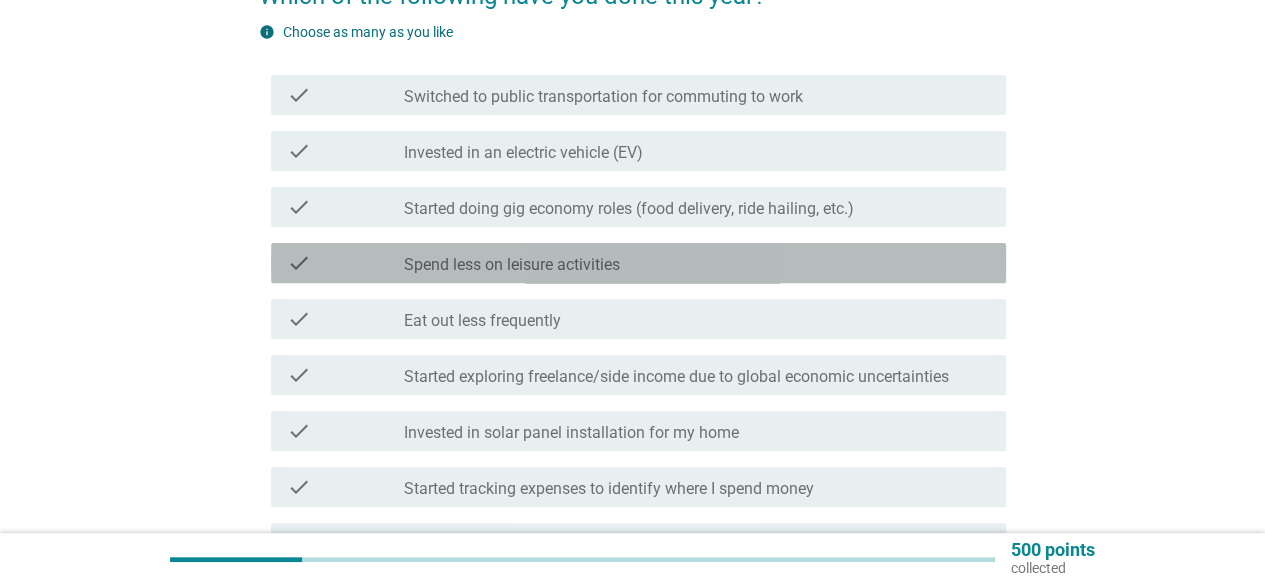 click on "check_box_outline_blank Spend less on leisure activities" at bounding box center [697, 263] 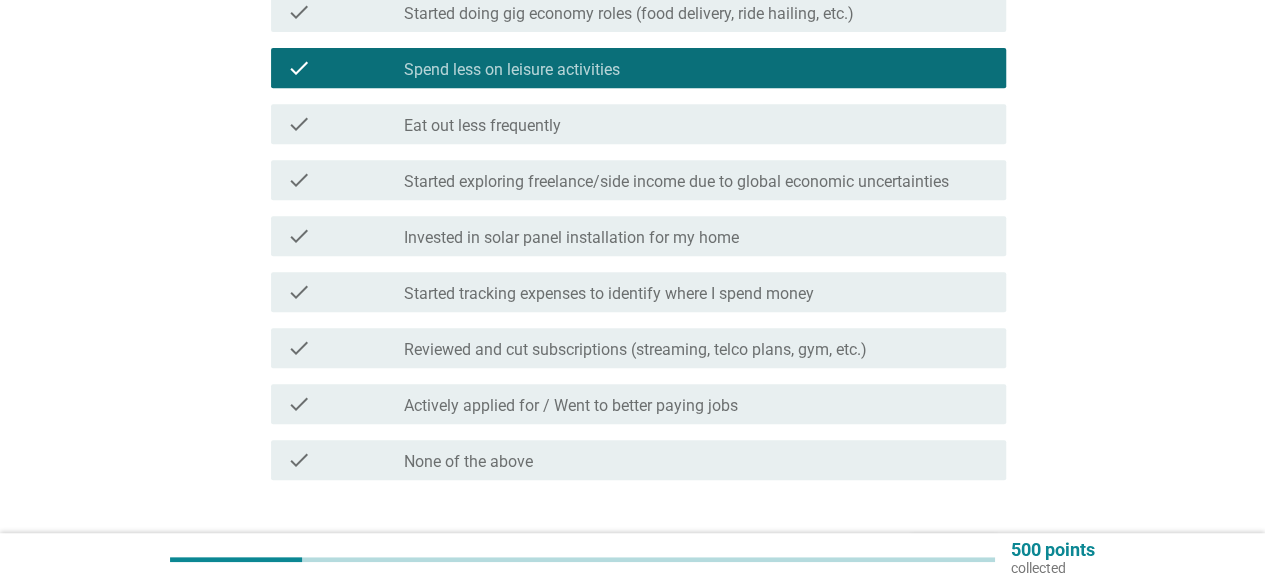 scroll, scrollTop: 400, scrollLeft: 0, axis: vertical 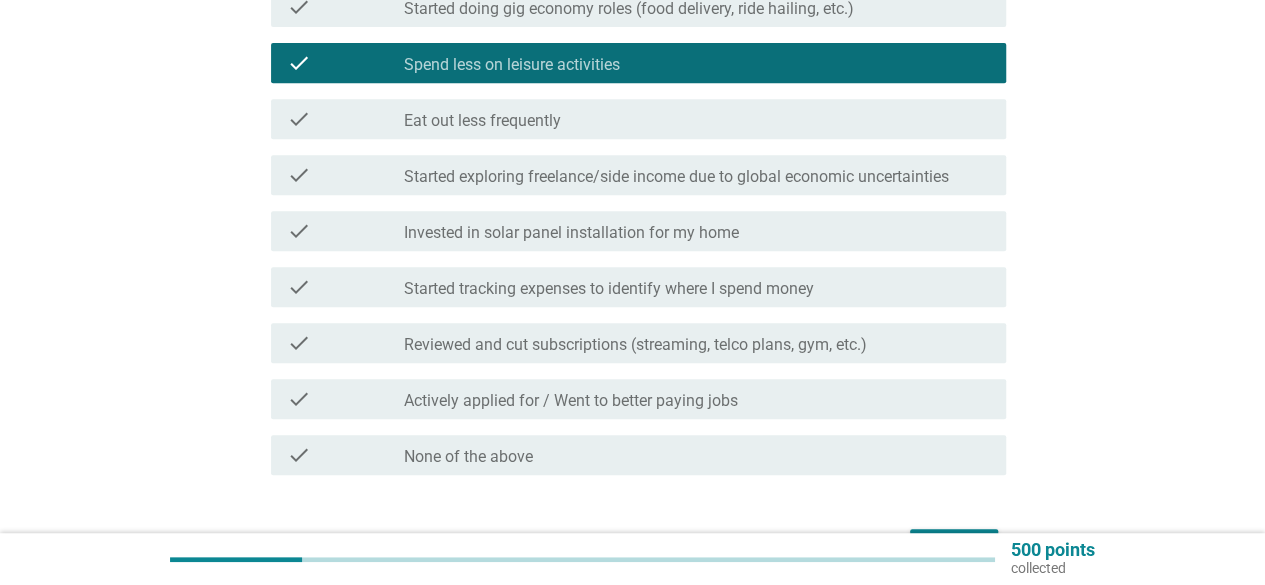 click on "check_box_outline_blank Started exploring freelance/side income due to global economic uncertainties" at bounding box center (697, 175) 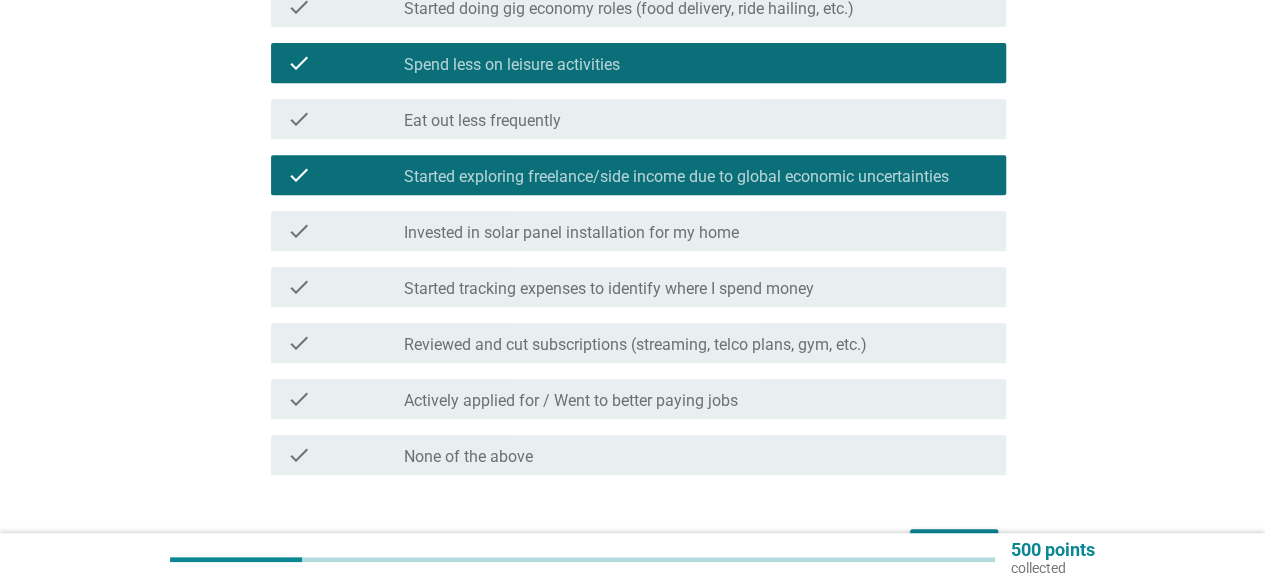 click on "Started tracking expenses to identify where I spend money" at bounding box center [609, 289] 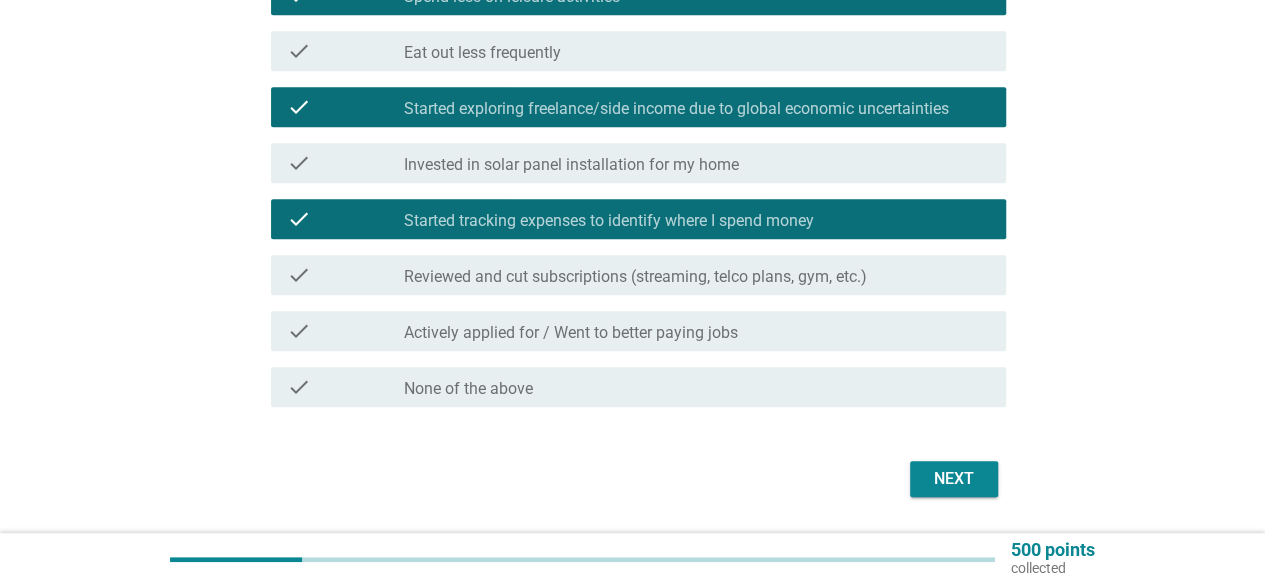 scroll, scrollTop: 500, scrollLeft: 0, axis: vertical 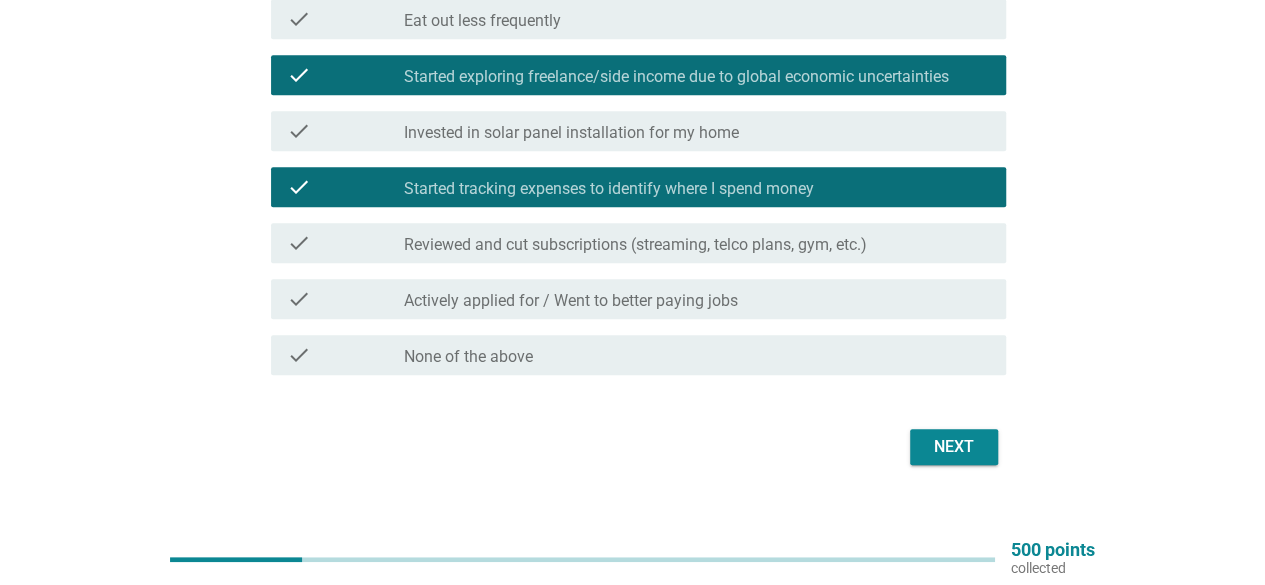click on "Next" at bounding box center [954, 447] 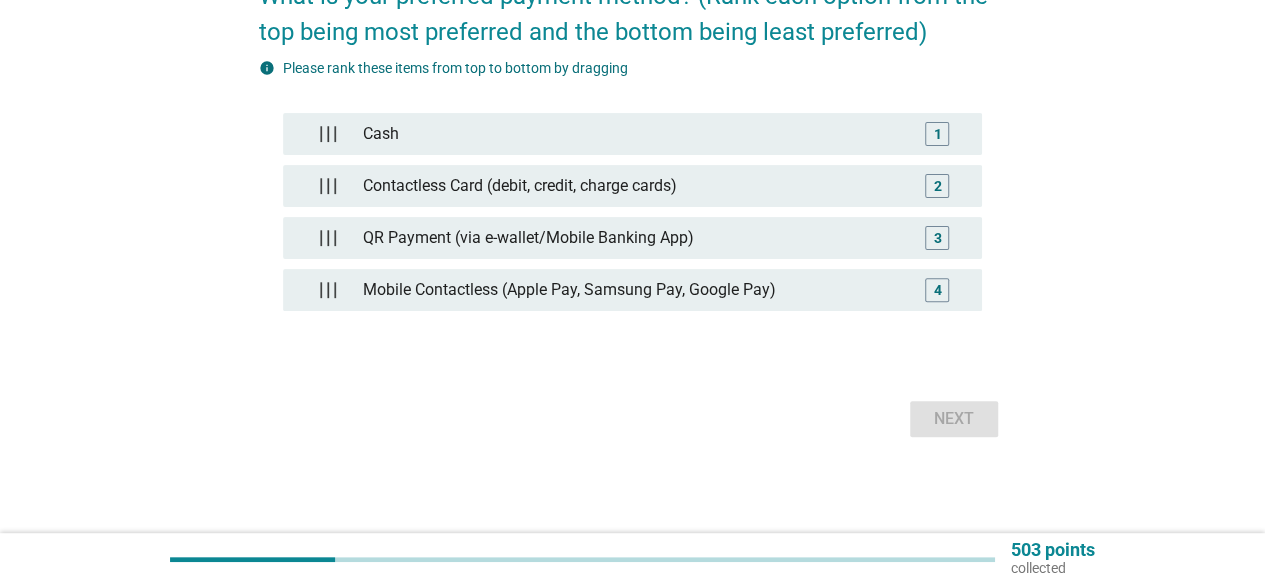 scroll, scrollTop: 0, scrollLeft: 0, axis: both 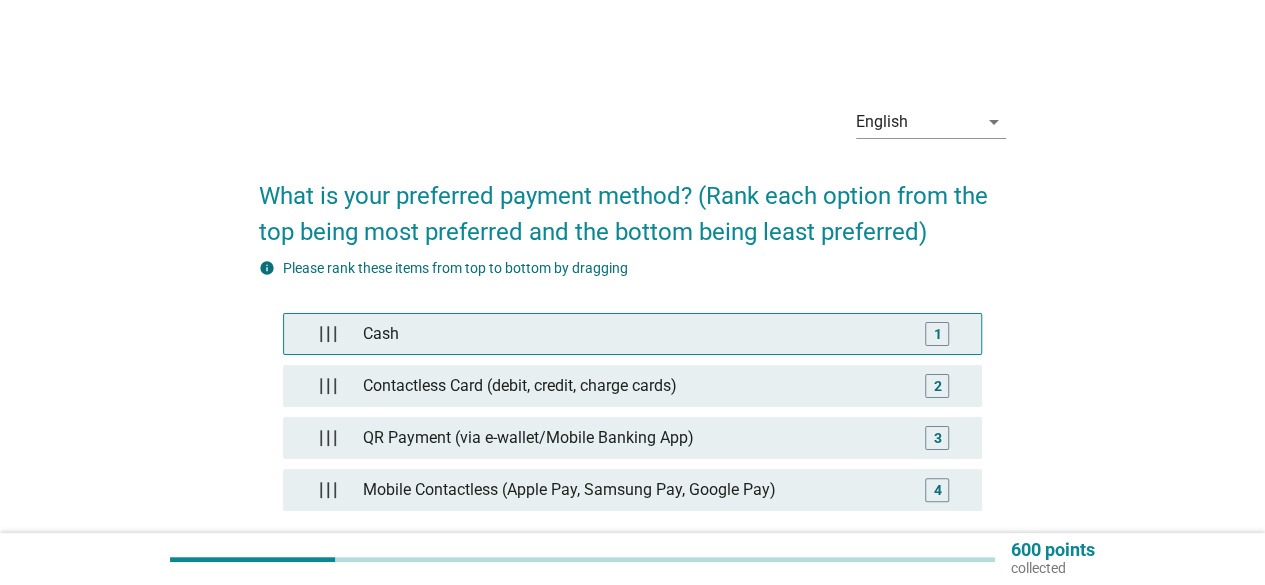 click on "Cash" at bounding box center (632, 334) 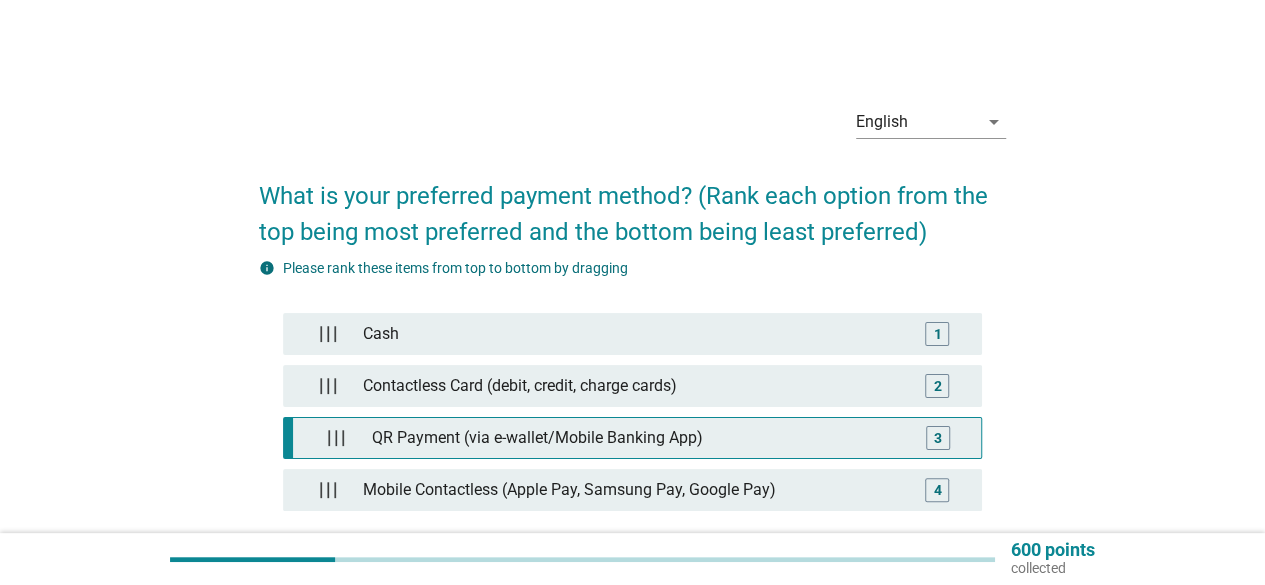 click on "3" at bounding box center (938, 438) 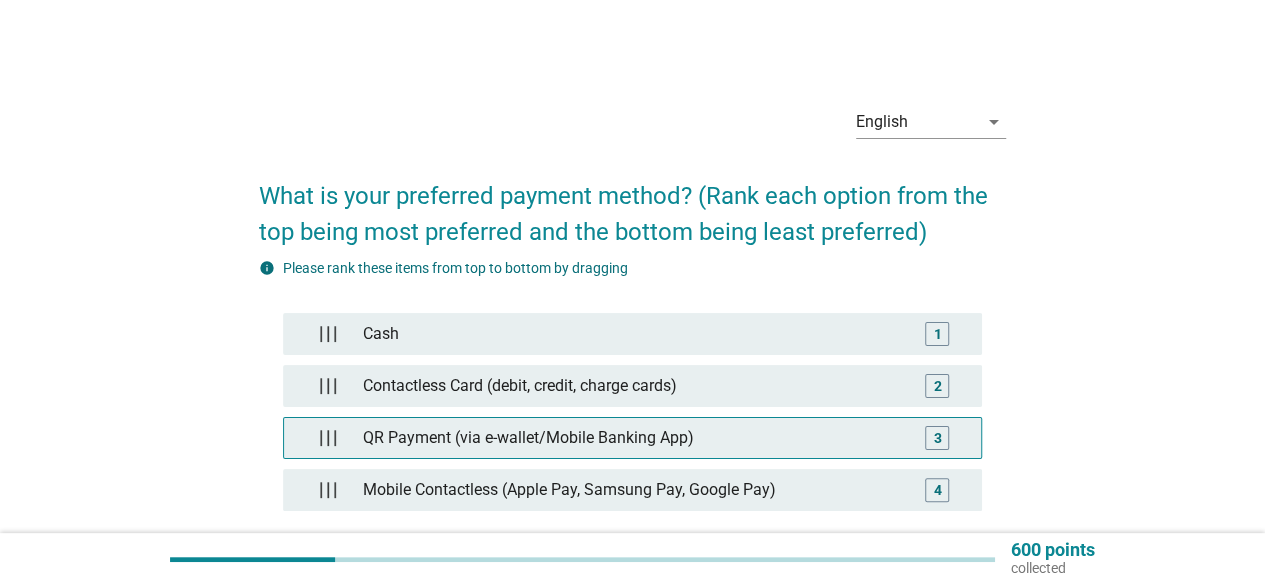 type 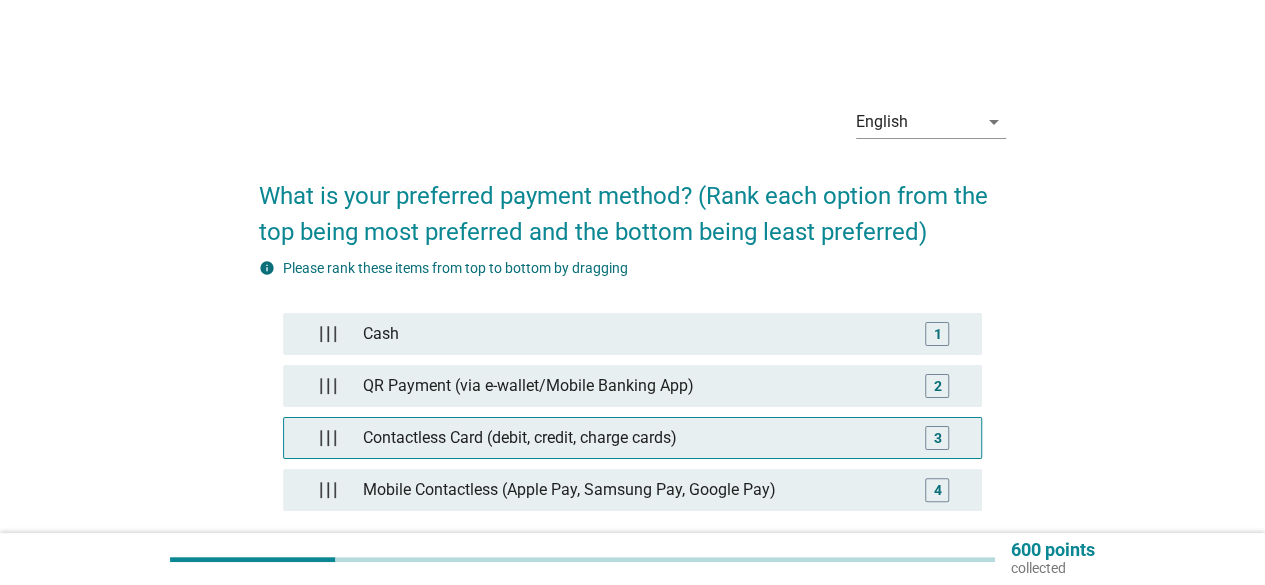 scroll, scrollTop: 197, scrollLeft: 0, axis: vertical 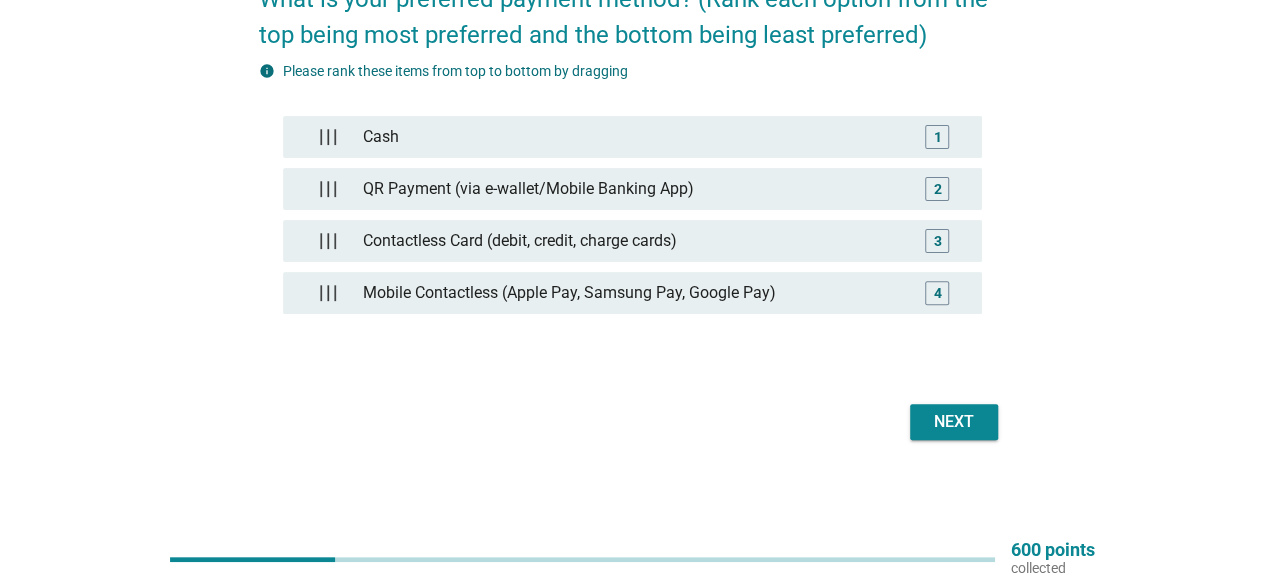 click on "Next" at bounding box center [954, 422] 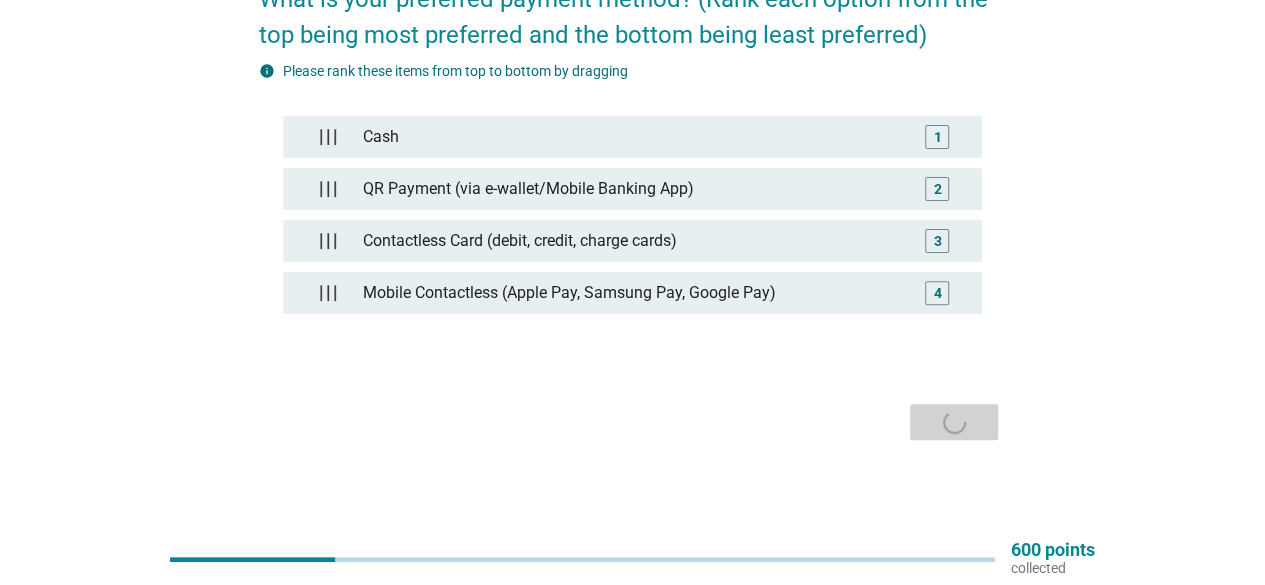 scroll, scrollTop: 0, scrollLeft: 0, axis: both 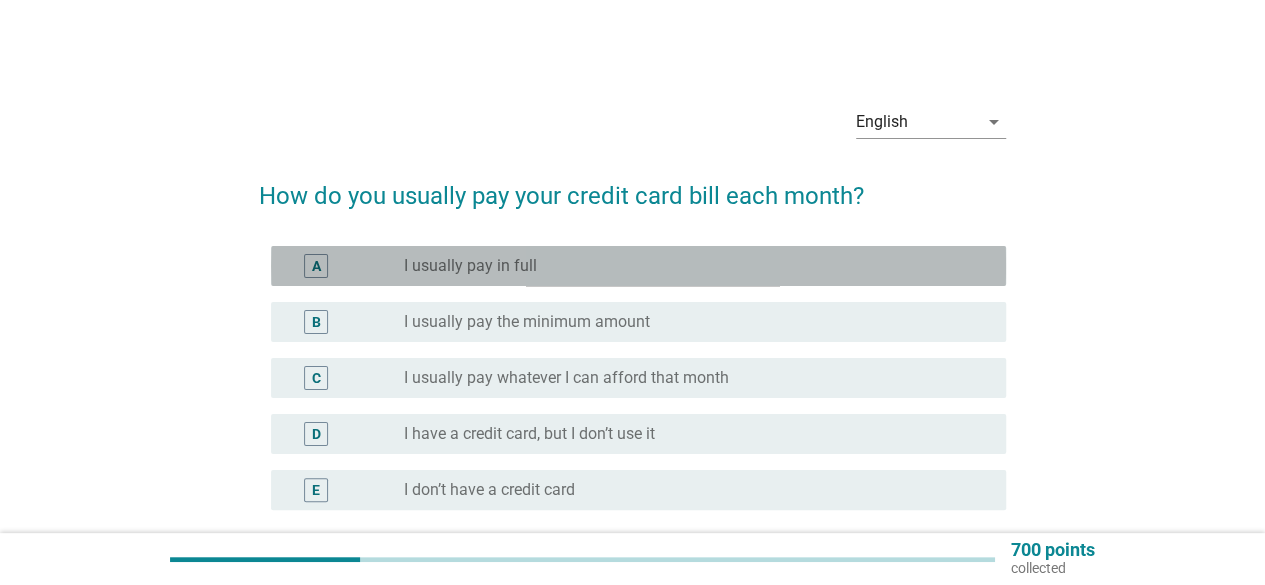 click on "radio_button_unchecked I usually pay in full" at bounding box center (689, 266) 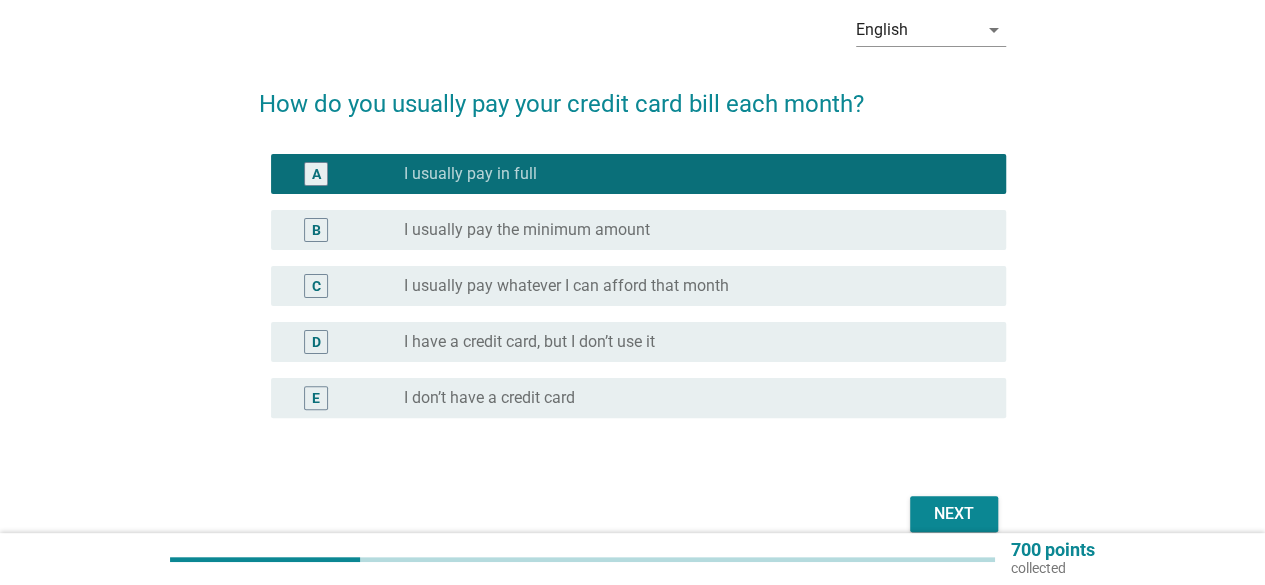 scroll, scrollTop: 186, scrollLeft: 0, axis: vertical 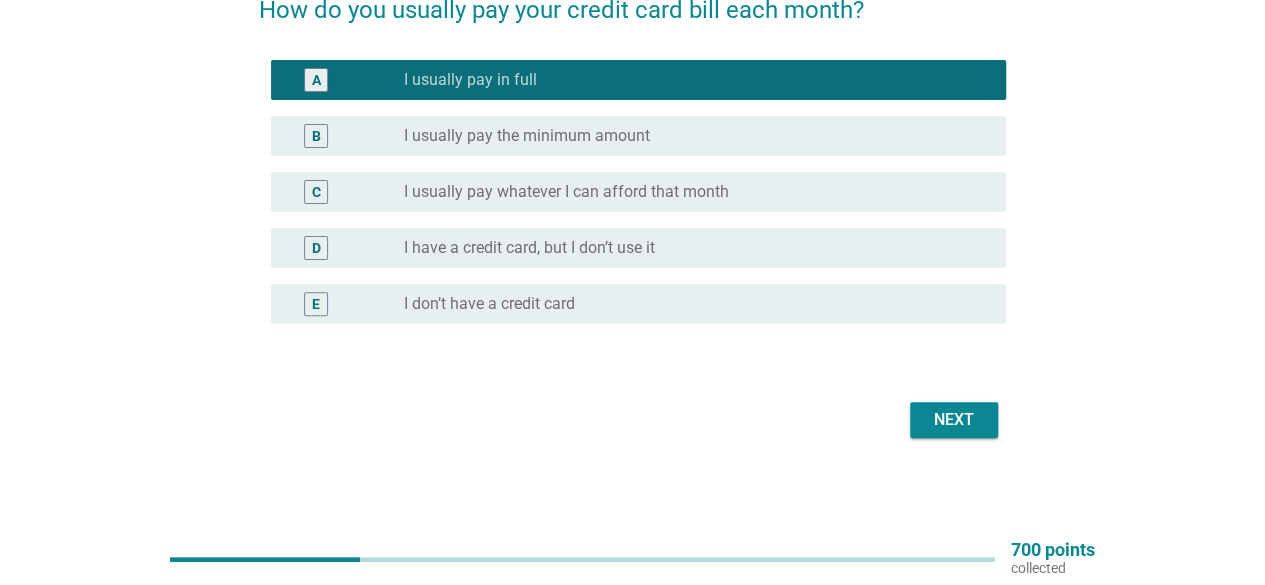 click on "Next" at bounding box center [954, 420] 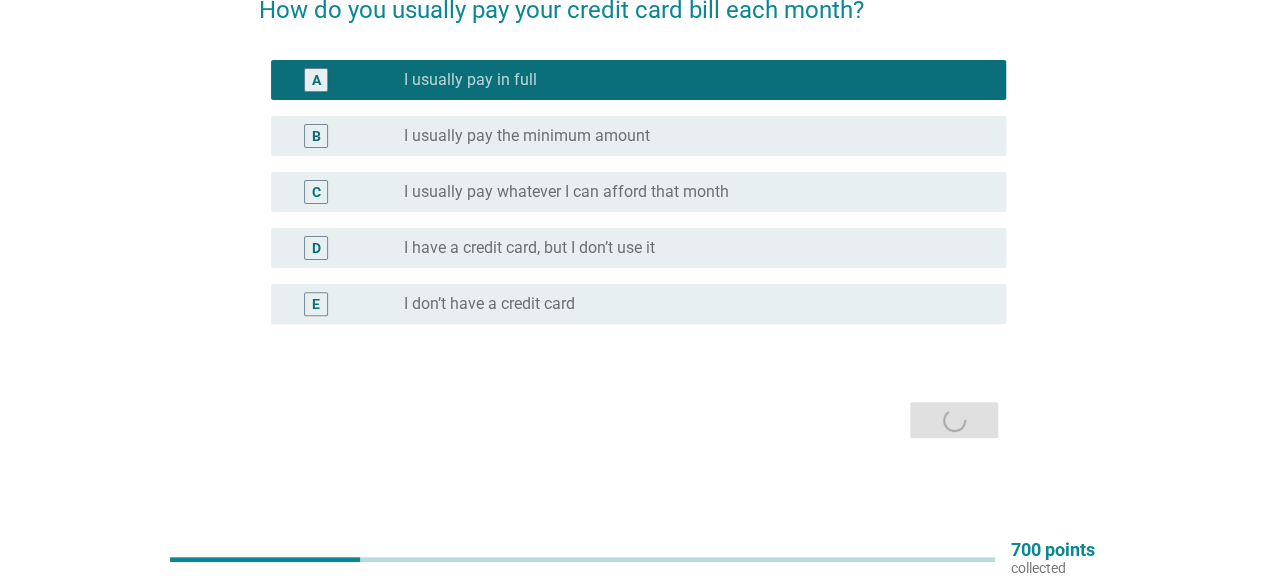 scroll, scrollTop: 0, scrollLeft: 0, axis: both 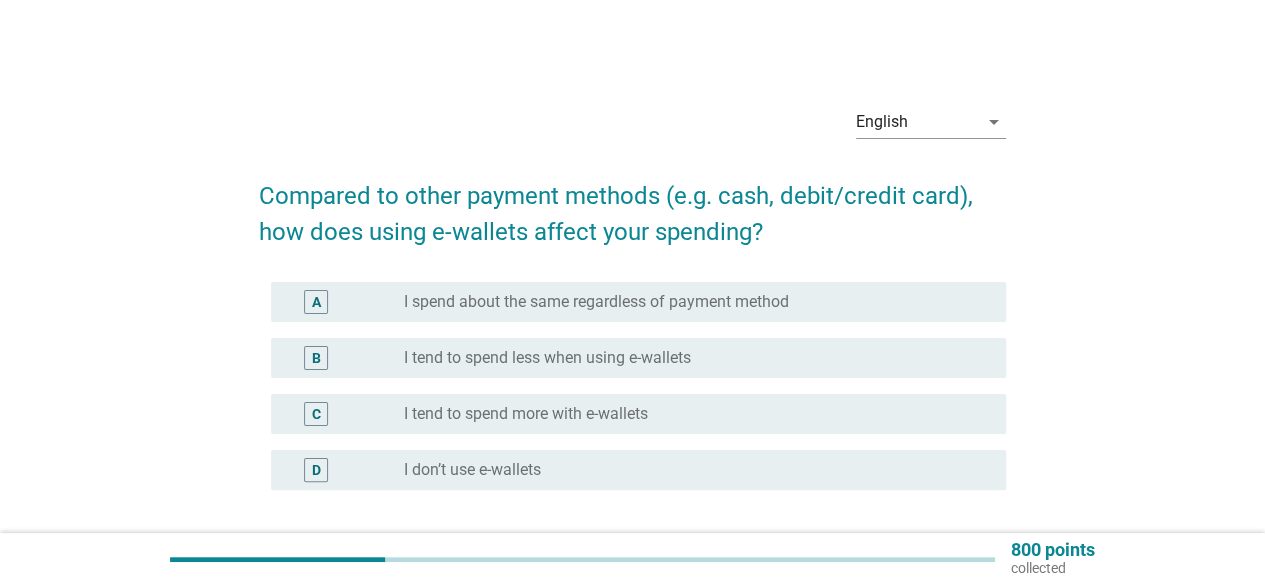 click on "radio_button_unchecked I tend to spend more with e-wallets" at bounding box center (689, 414) 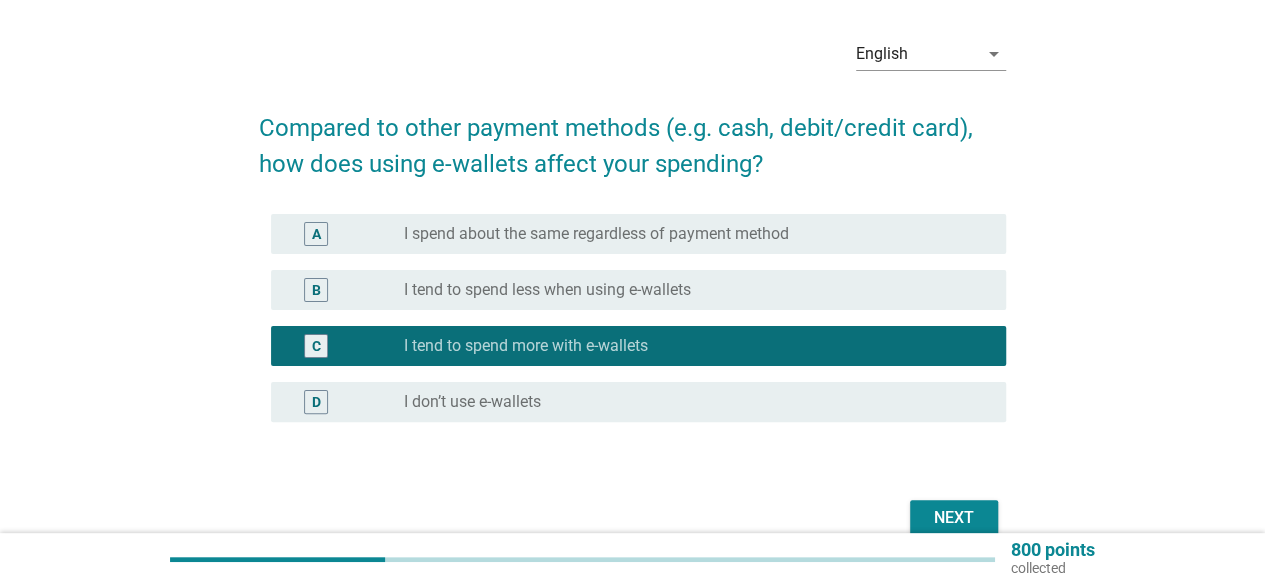 scroll, scrollTop: 100, scrollLeft: 0, axis: vertical 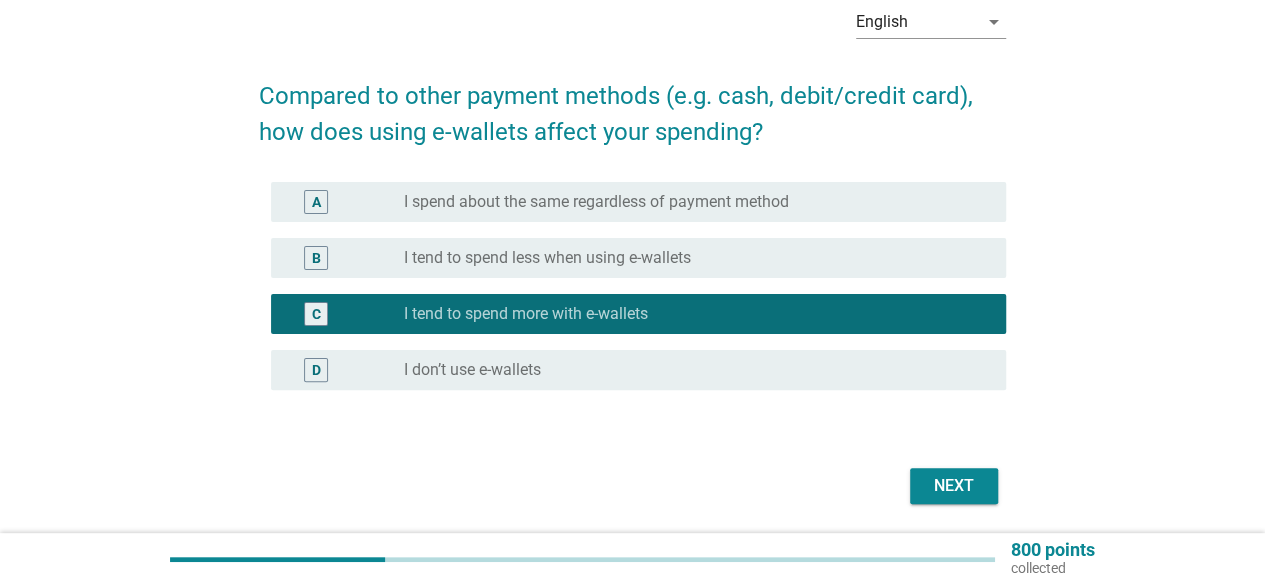 click on "I spend about the same regardless of payment method" at bounding box center [596, 202] 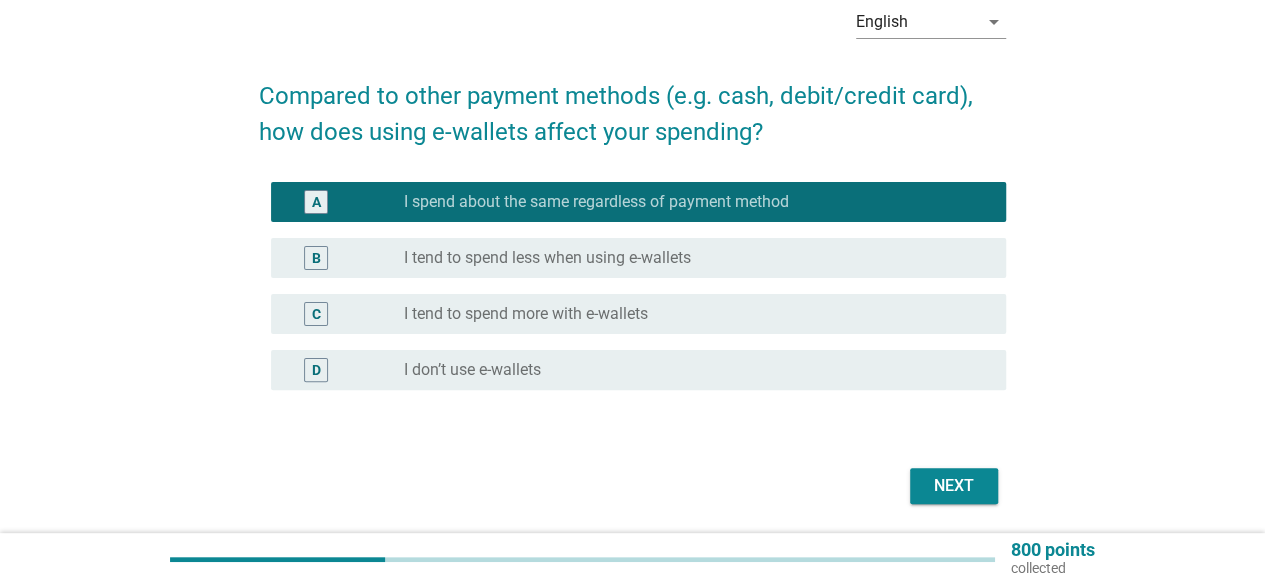 click on "I tend to spend more with e-wallets" at bounding box center [526, 314] 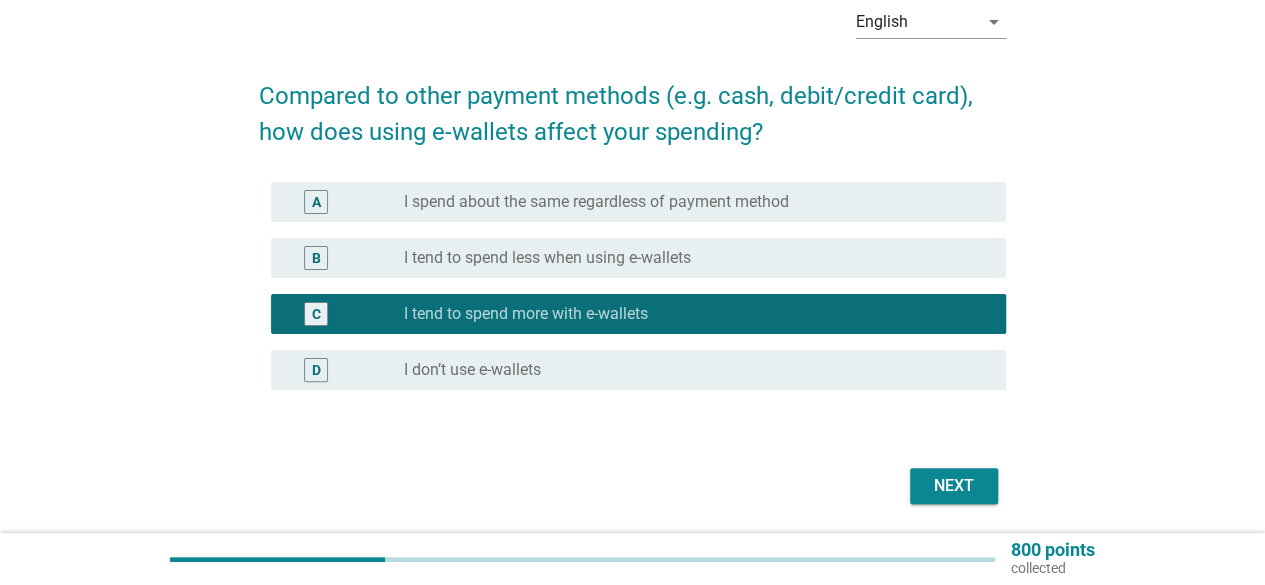click on "I spend about the same regardless of payment method" at bounding box center [596, 202] 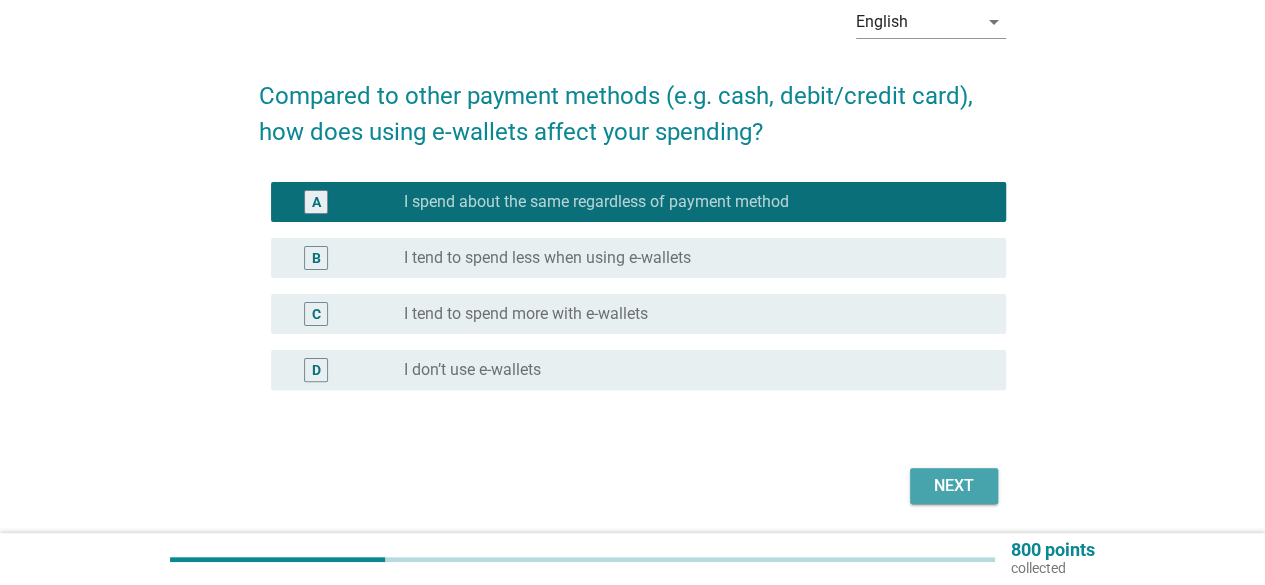 click on "Next" at bounding box center [954, 486] 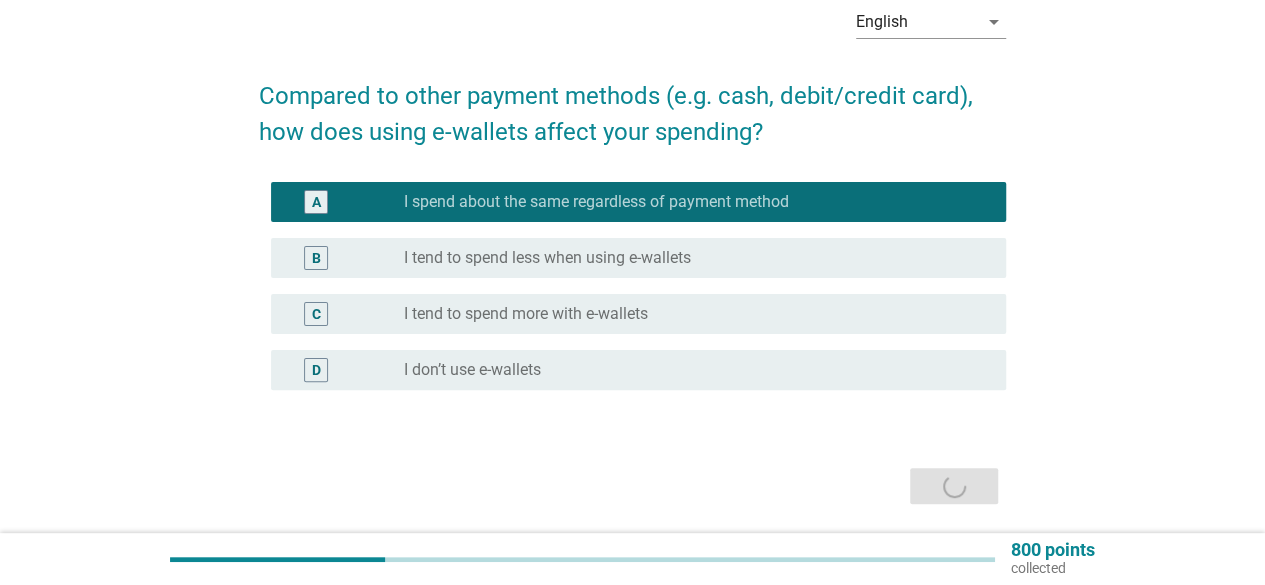 scroll, scrollTop: 0, scrollLeft: 0, axis: both 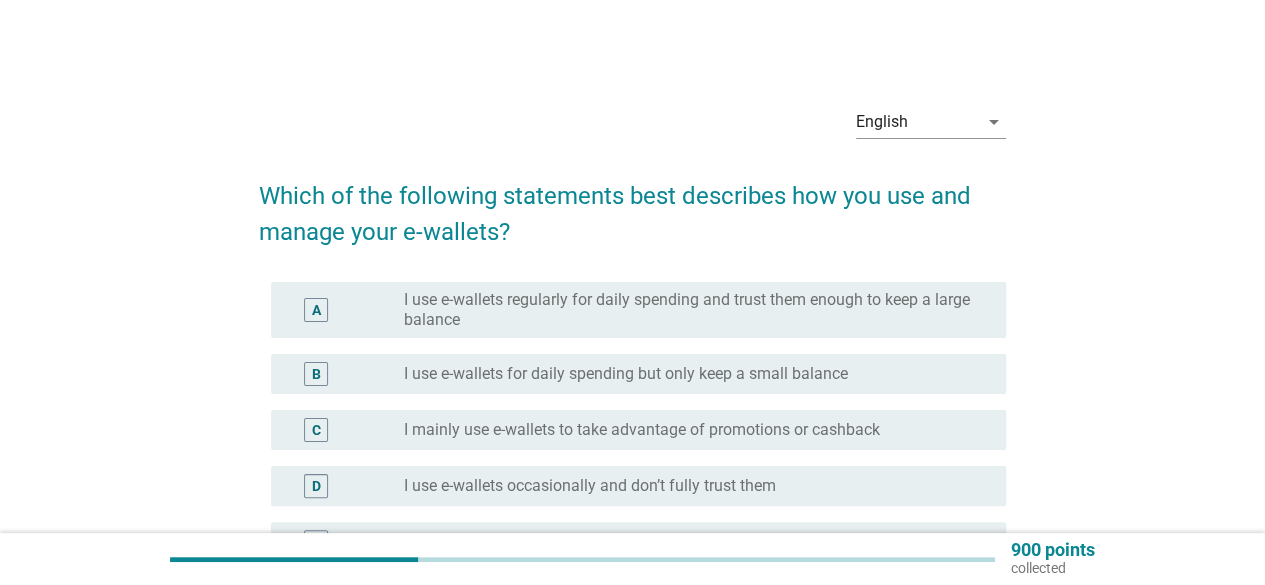 click on "I use e-wallets regularly for daily spending and trust them enough to keep a large balance" at bounding box center [689, 310] 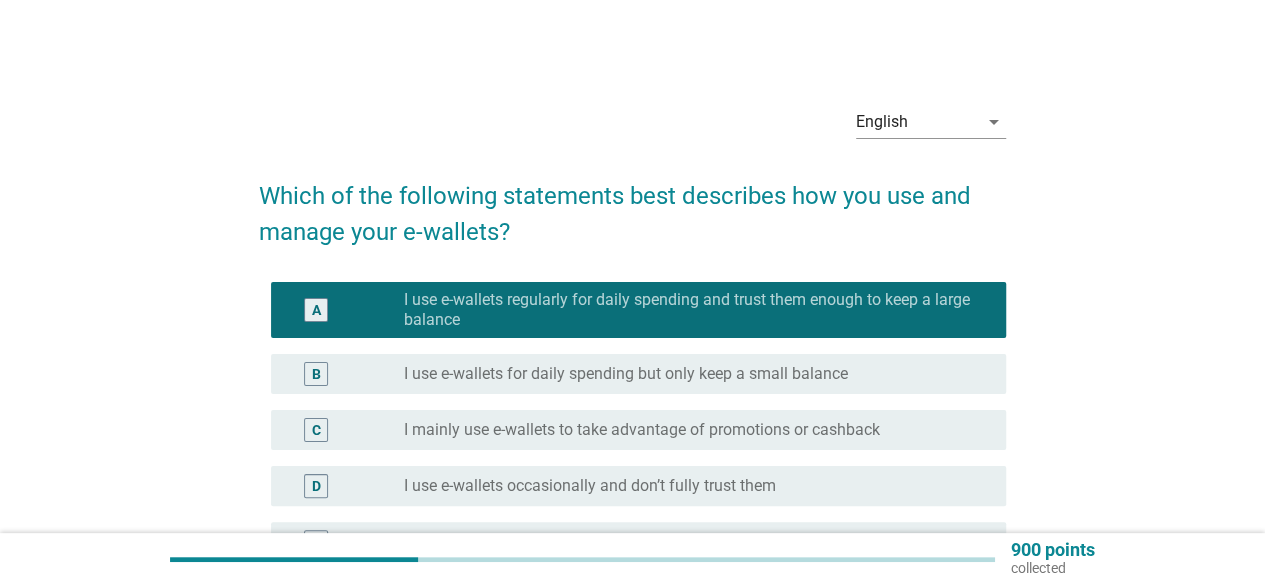 scroll, scrollTop: 200, scrollLeft: 0, axis: vertical 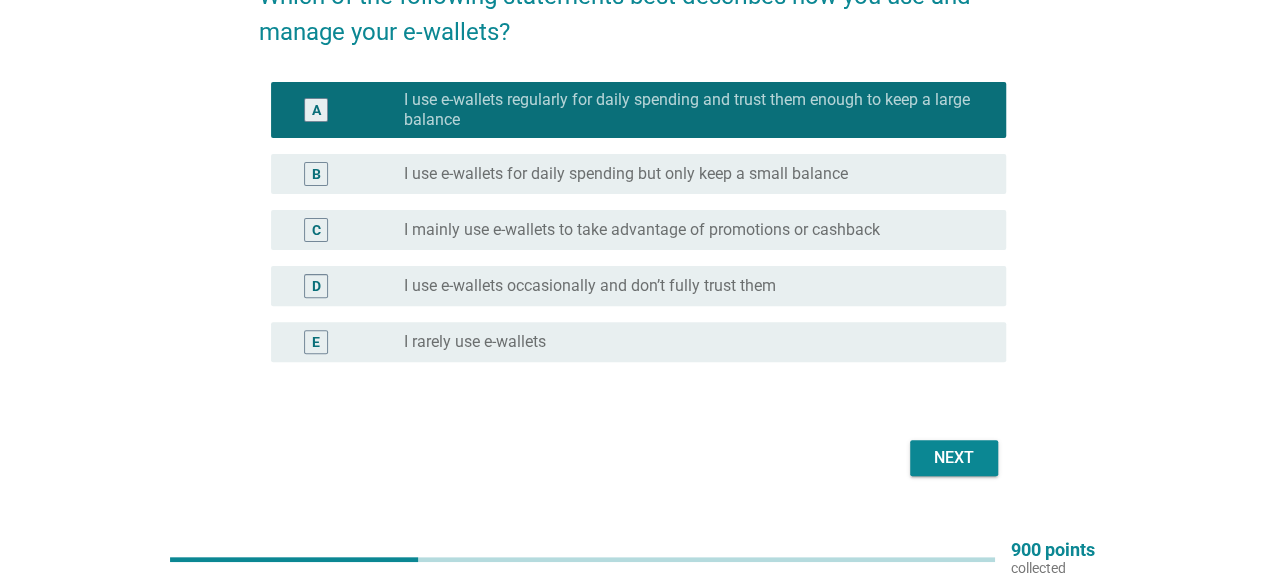 click on "Next" at bounding box center [954, 458] 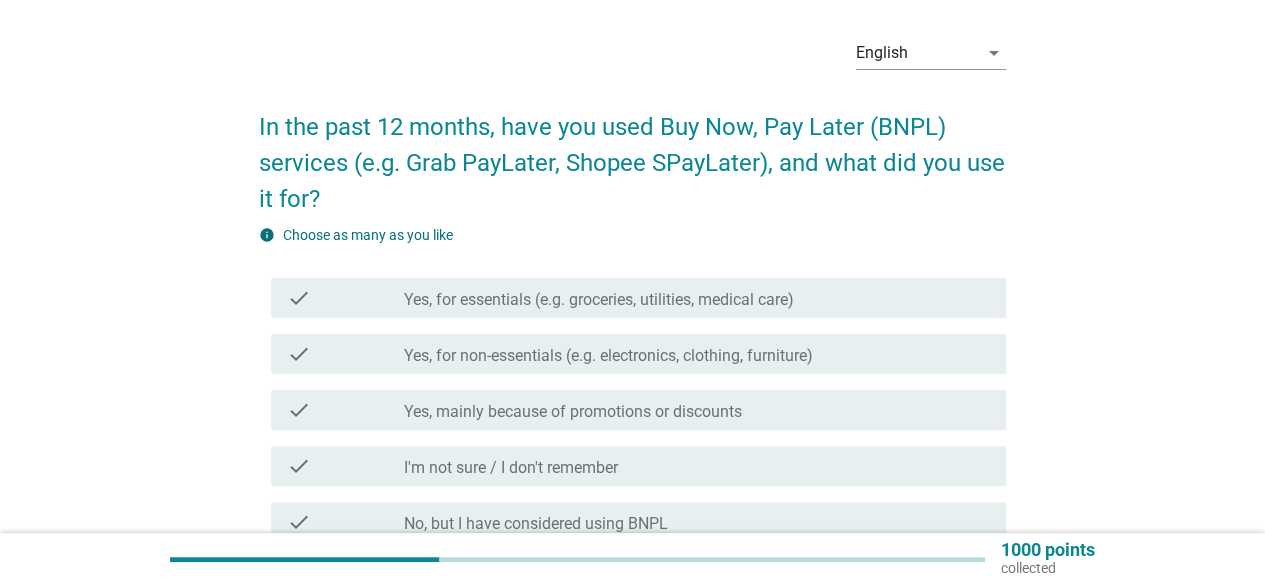 scroll, scrollTop: 100, scrollLeft: 0, axis: vertical 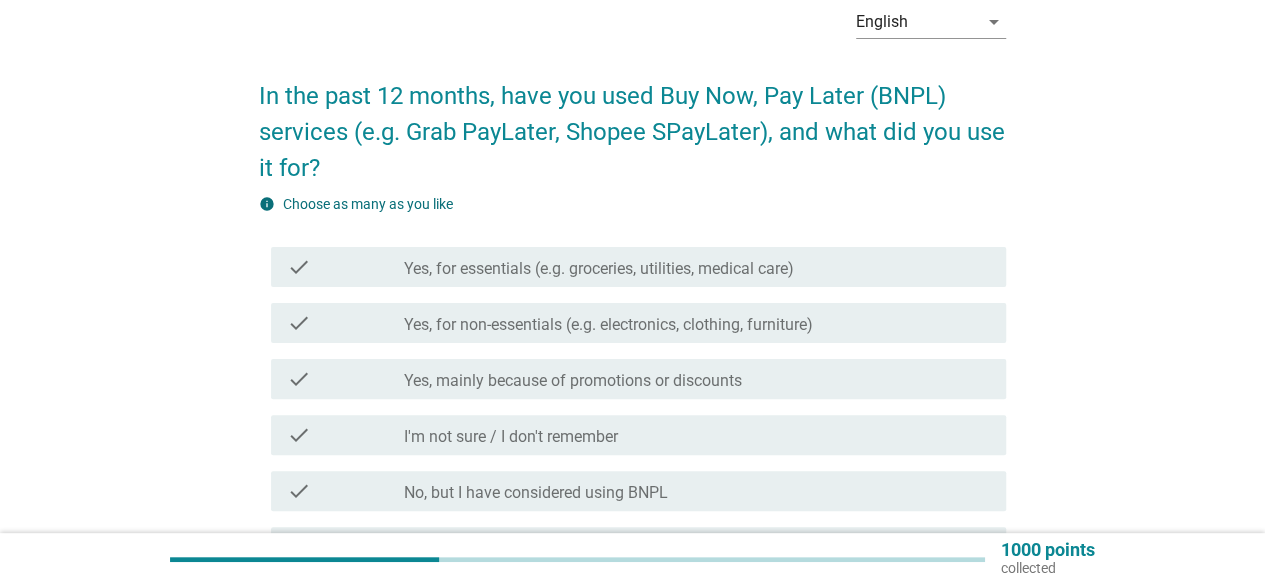 click on "Yes, for essentials (e.g. groceries, utilities, medical care)" at bounding box center [599, 269] 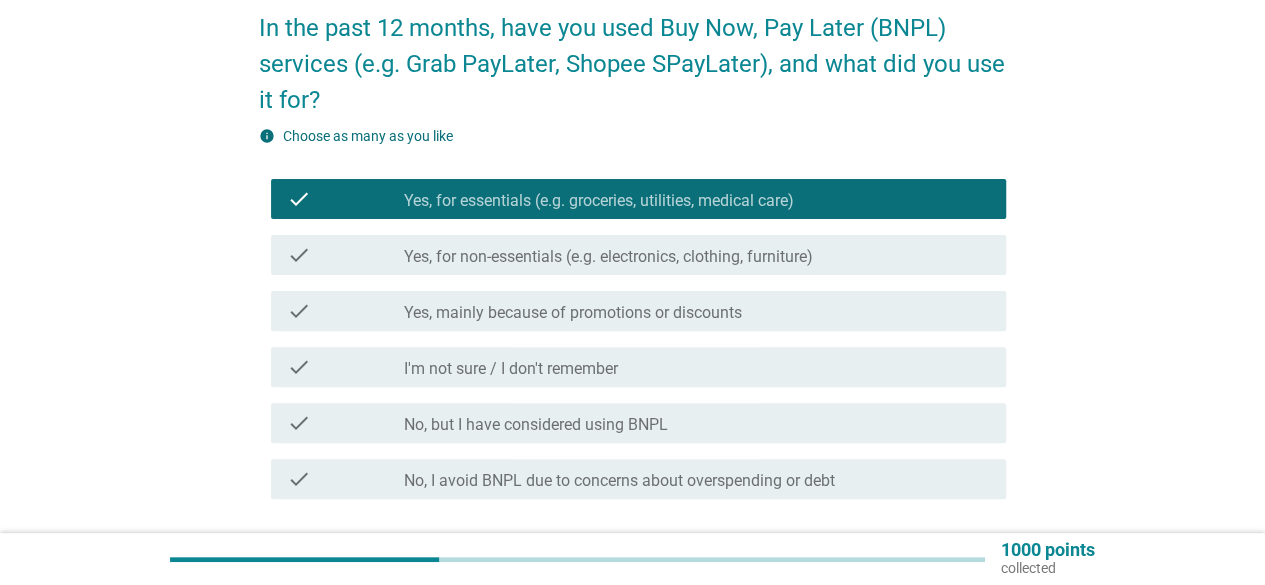 scroll, scrollTop: 200, scrollLeft: 0, axis: vertical 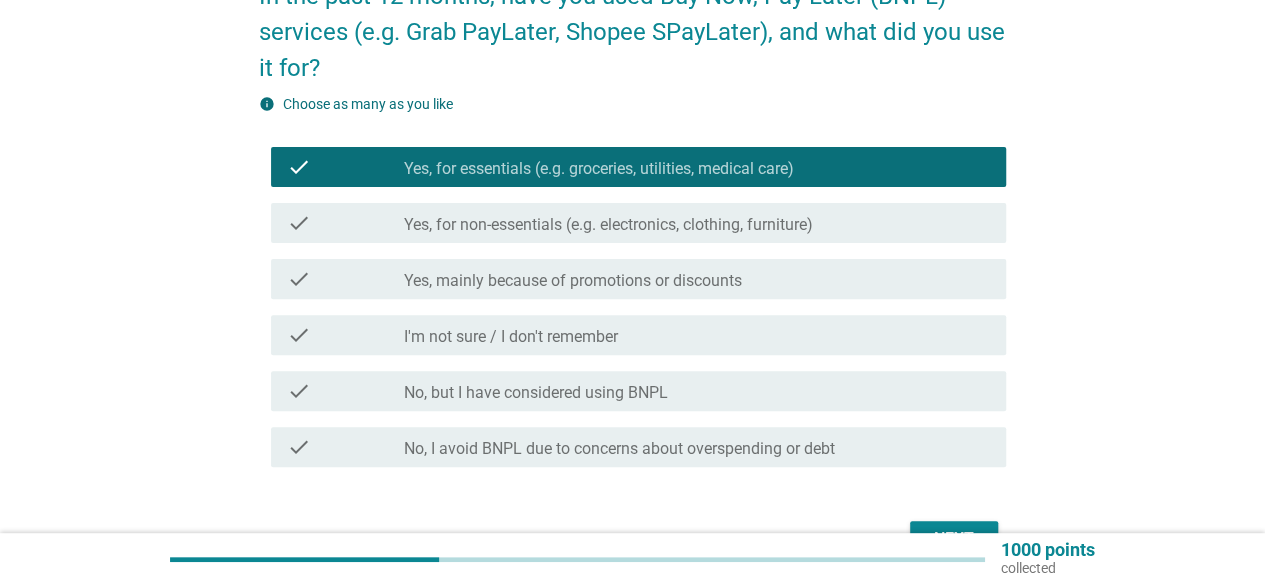 click on "check     check_box_outline_blank Yes, for non-essentials (e.g. electronics, clothing, furniture)" at bounding box center [638, 223] 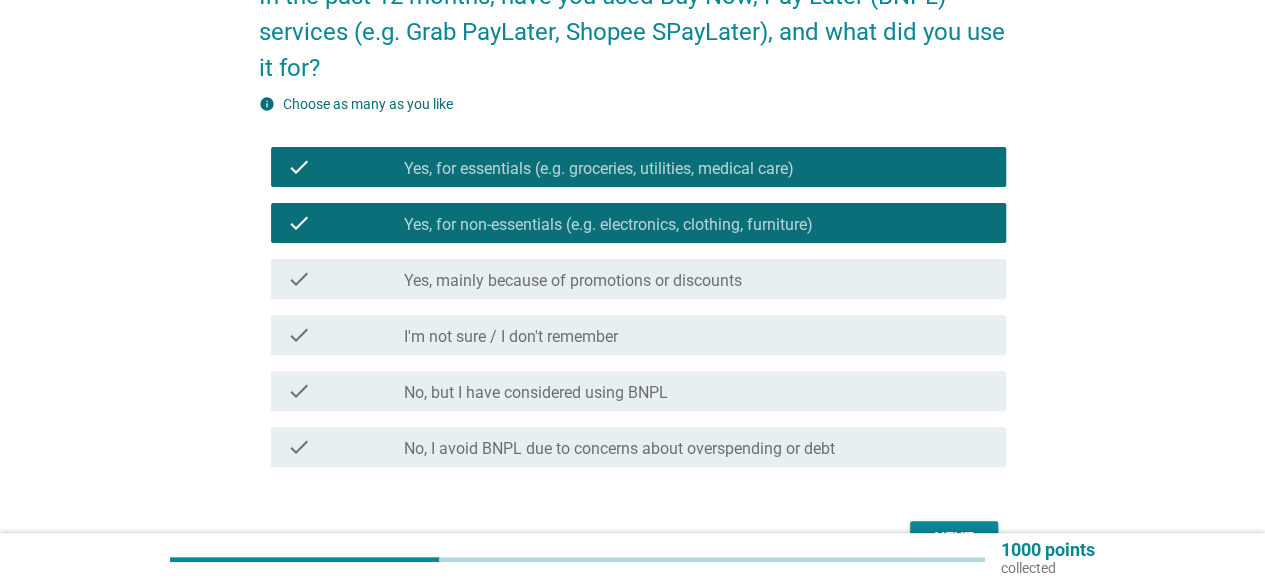 scroll, scrollTop: 320, scrollLeft: 0, axis: vertical 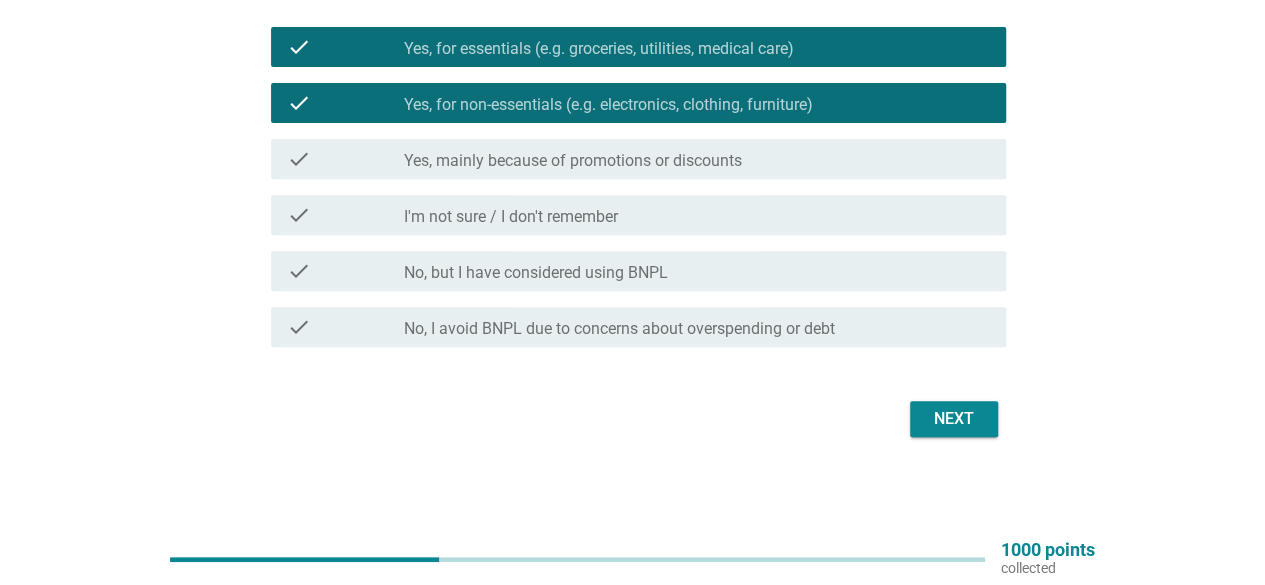 click on "Next" at bounding box center (954, 419) 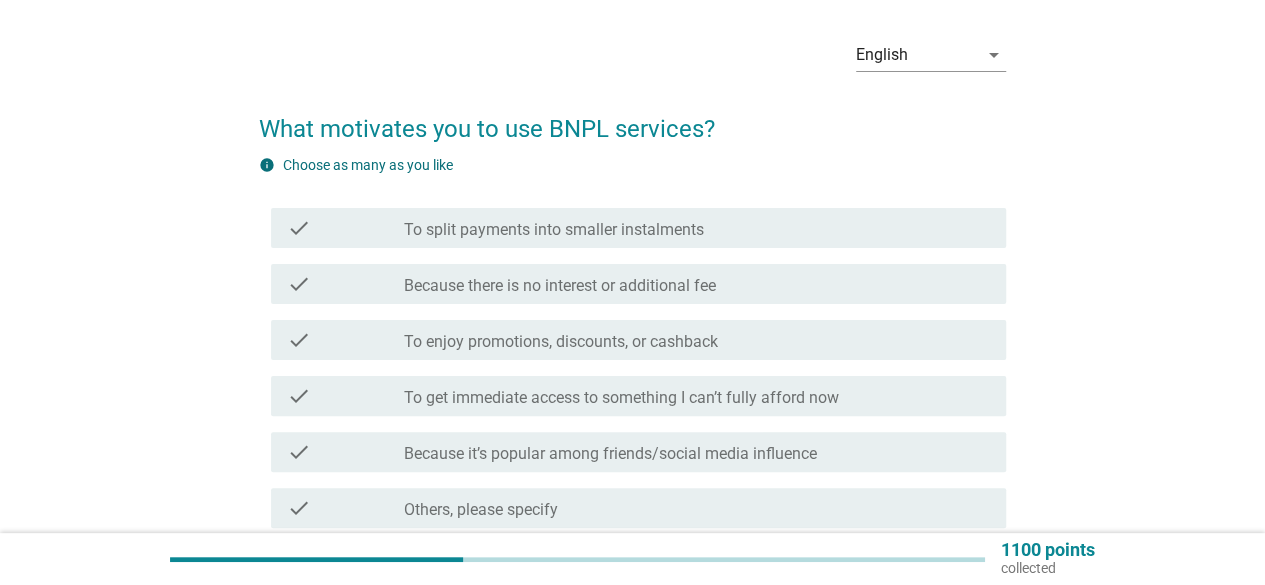scroll, scrollTop: 100, scrollLeft: 0, axis: vertical 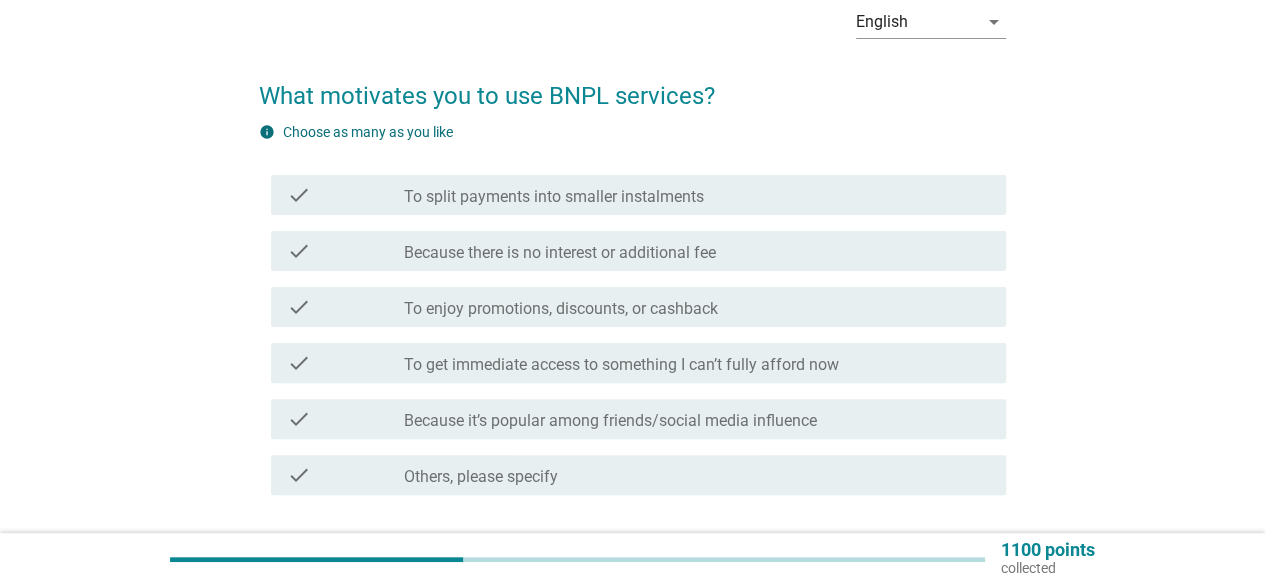 click on "To split payments into smaller instalments" at bounding box center (554, 197) 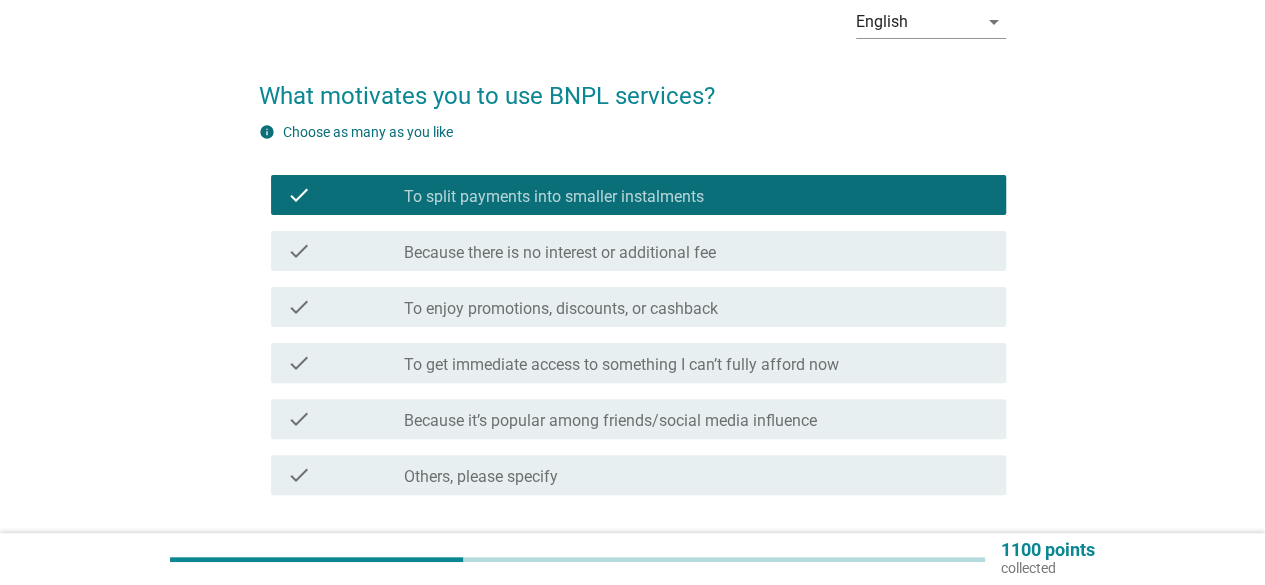 scroll, scrollTop: 200, scrollLeft: 0, axis: vertical 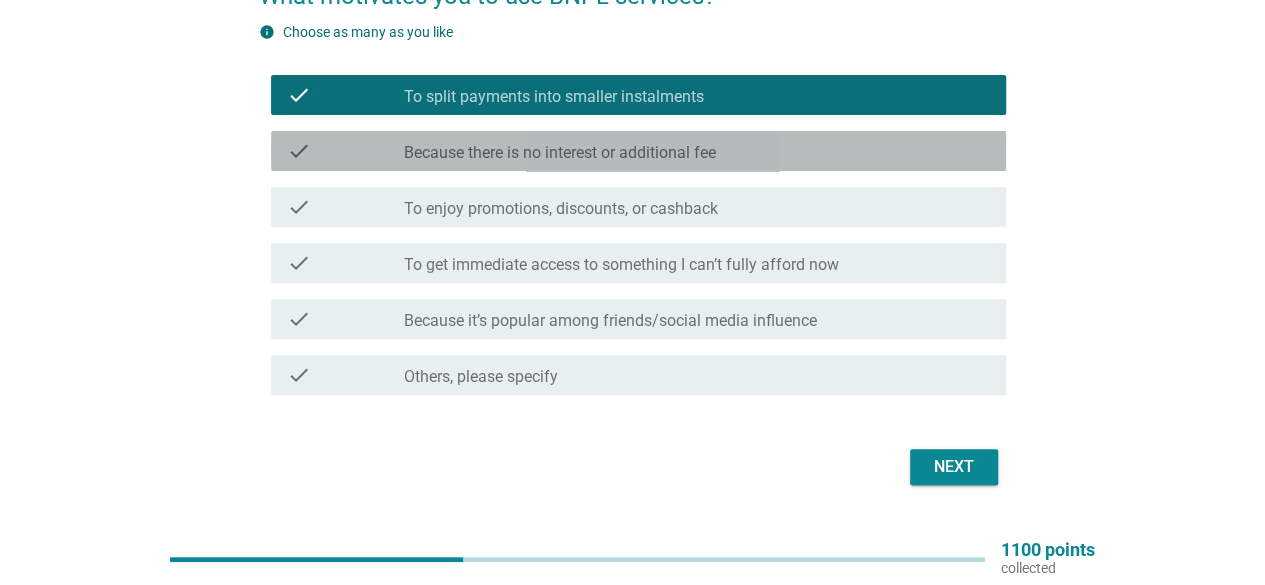 click on "Because there is no interest or additional fee" at bounding box center [560, 153] 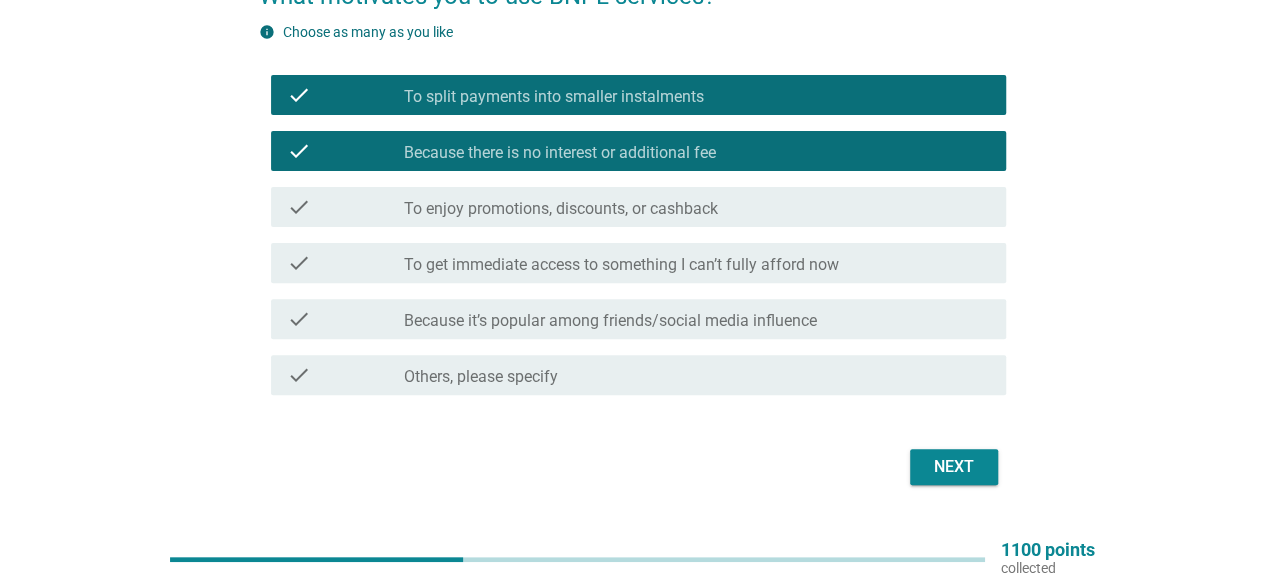 click on "Next" at bounding box center (954, 467) 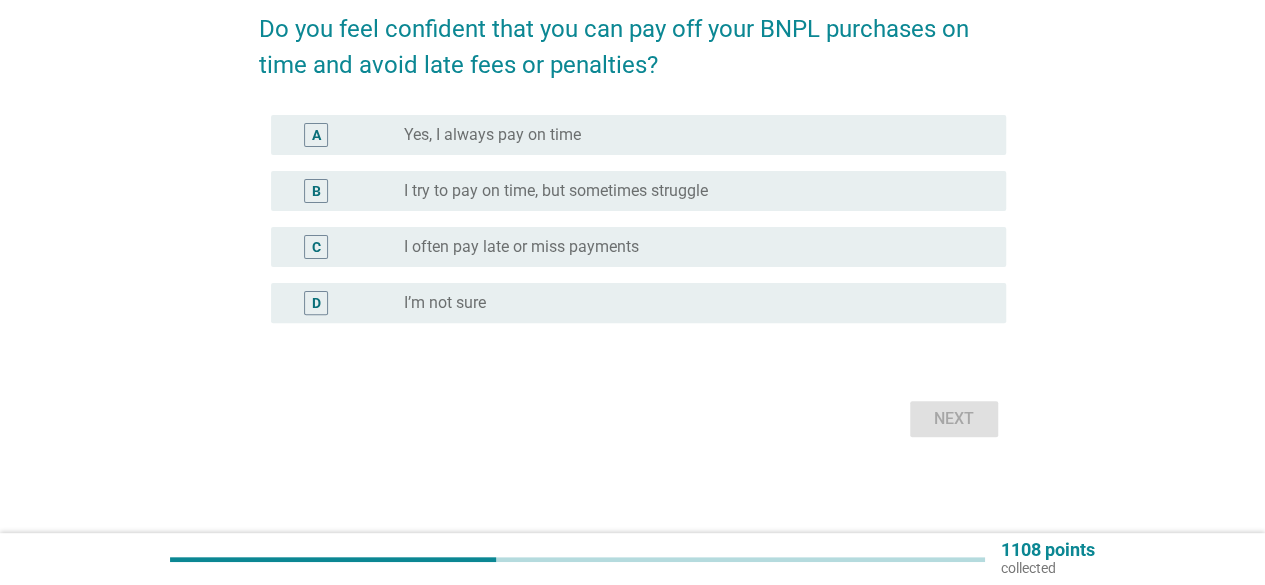scroll, scrollTop: 0, scrollLeft: 0, axis: both 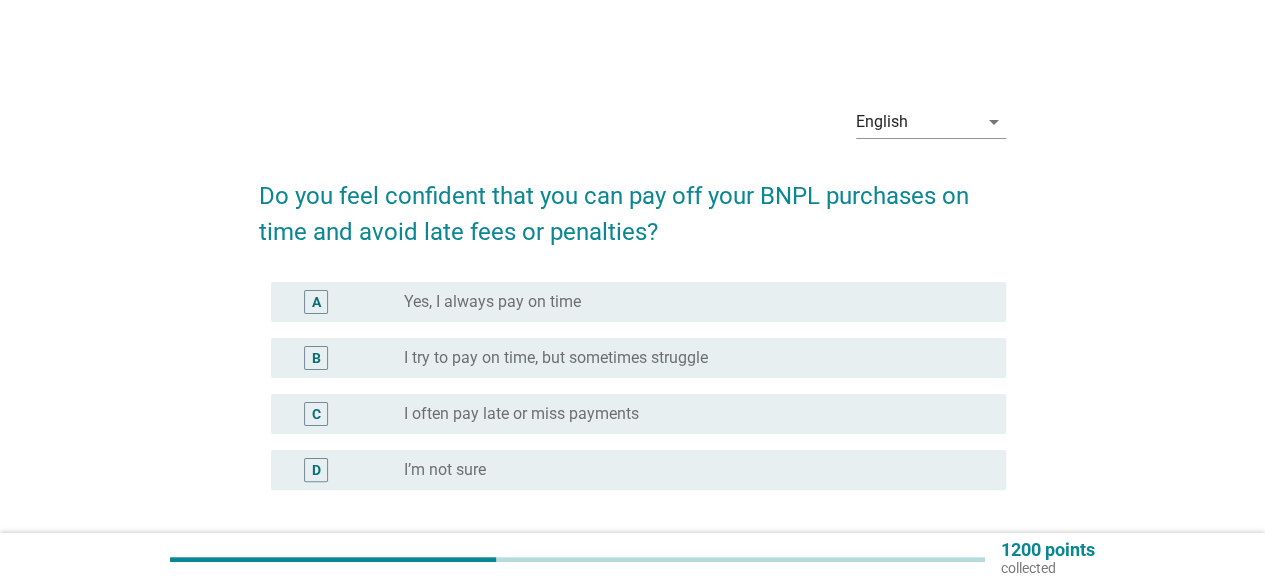click on "Yes, I always pay on time" at bounding box center [492, 302] 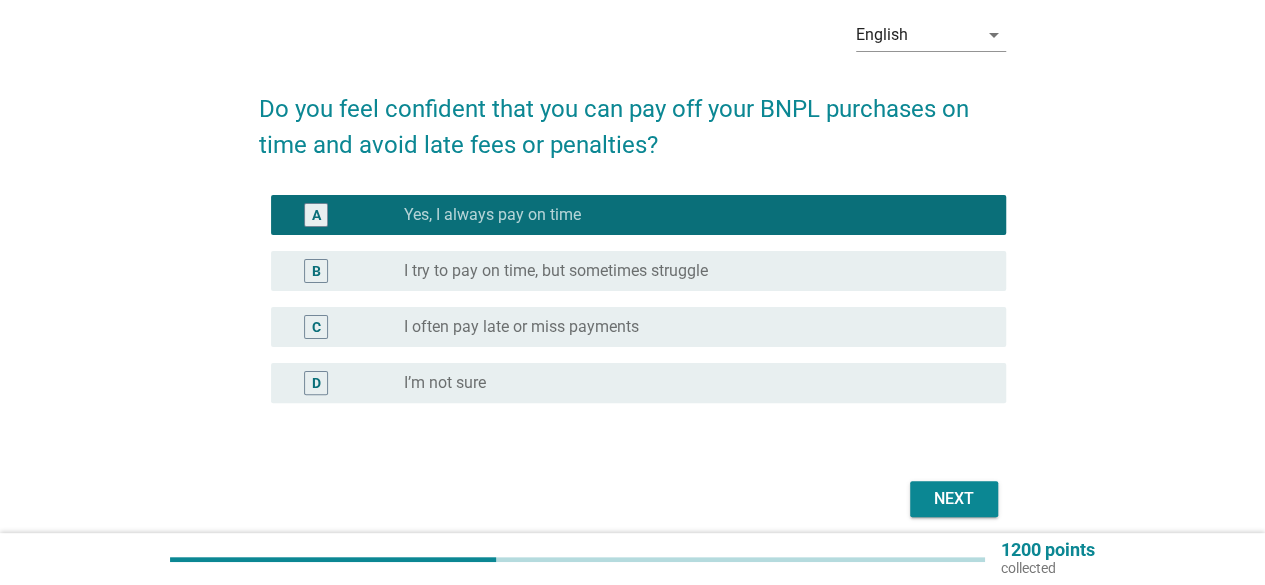 scroll, scrollTop: 166, scrollLeft: 0, axis: vertical 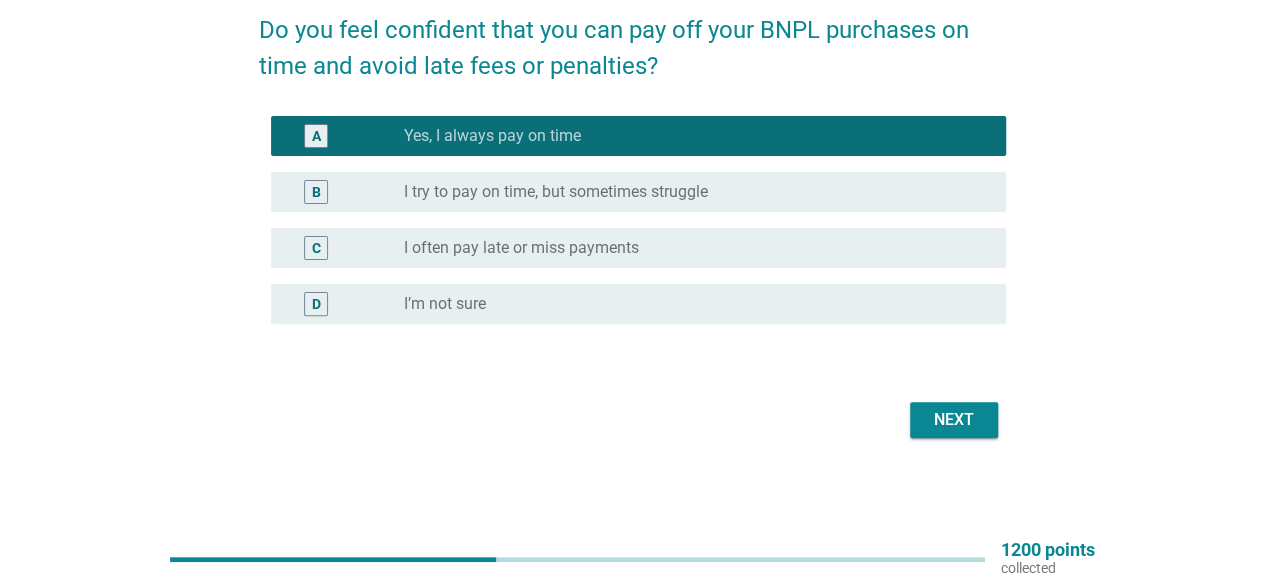 click on "Next" at bounding box center [954, 420] 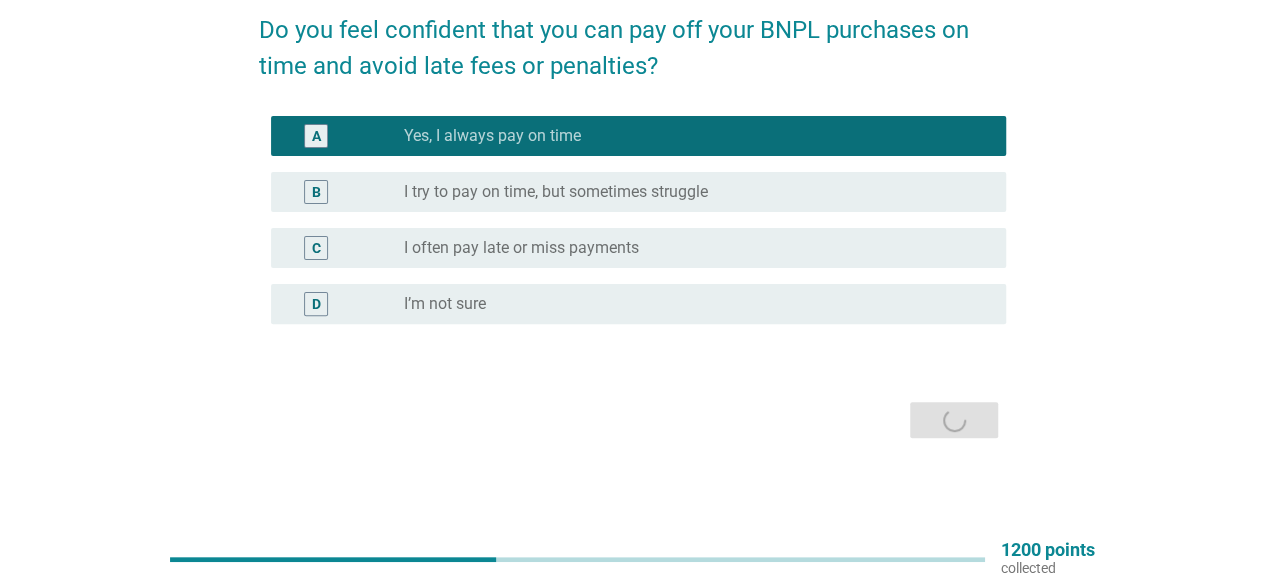 scroll, scrollTop: 0, scrollLeft: 0, axis: both 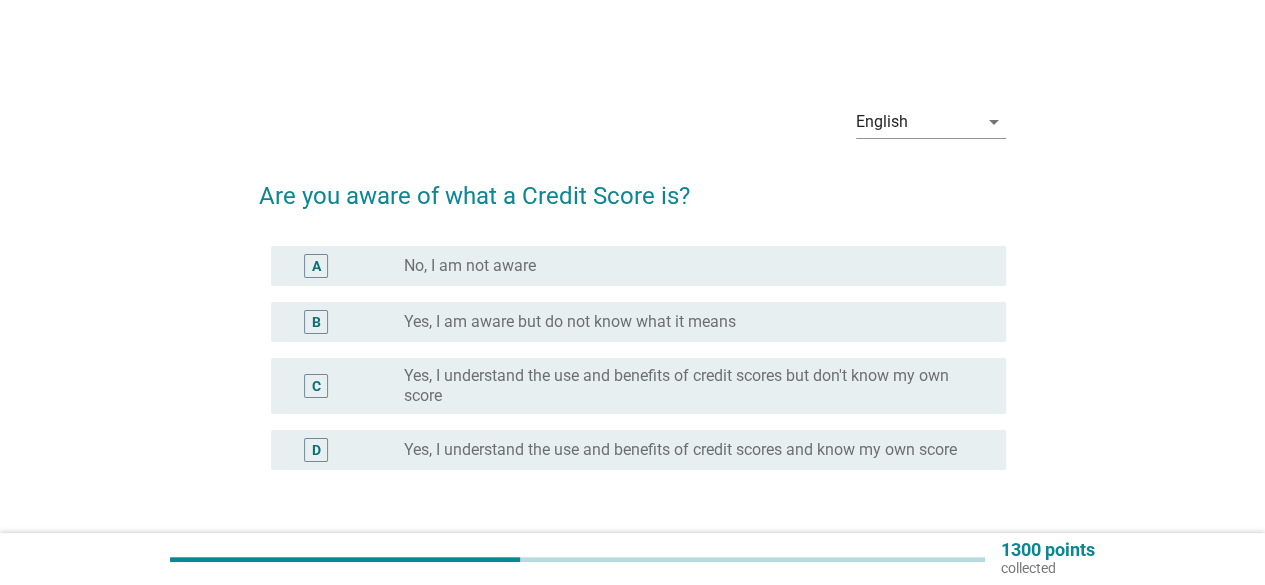 click on "Yes, I understand the use and benefits of credit scores but don't know my own score" at bounding box center [689, 386] 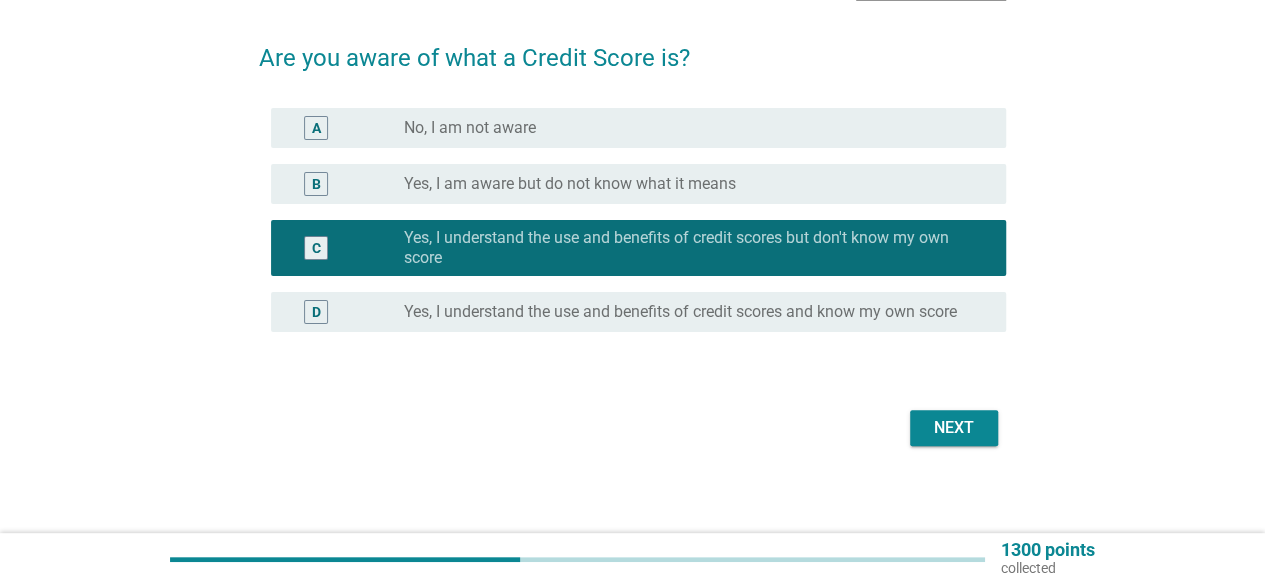 scroll, scrollTop: 146, scrollLeft: 0, axis: vertical 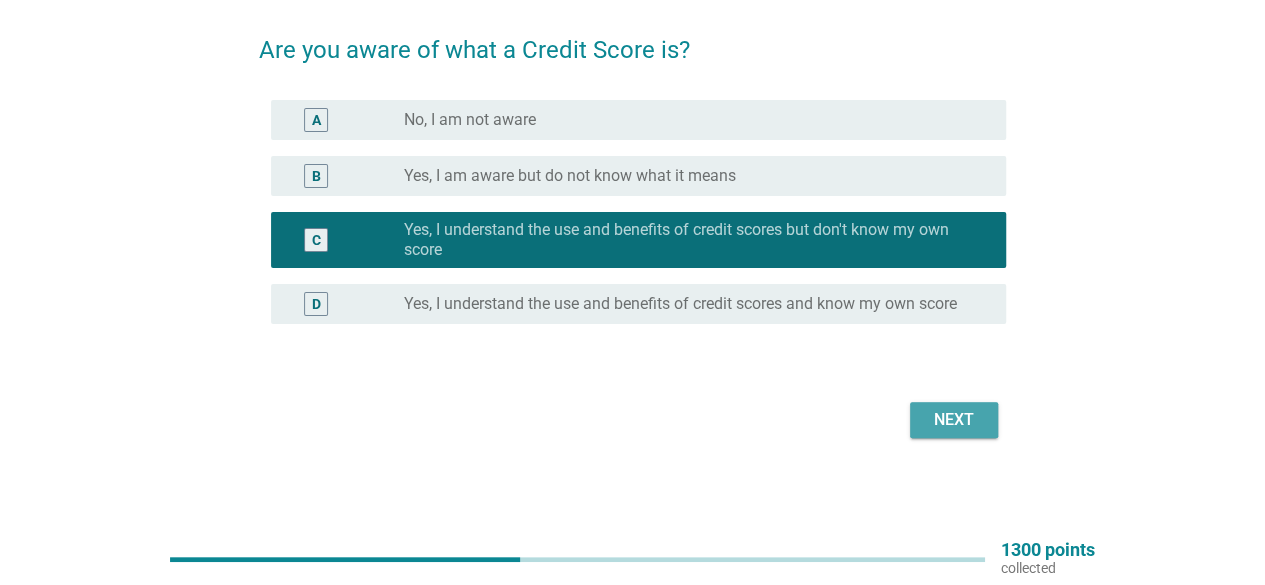 click on "Next" at bounding box center [954, 420] 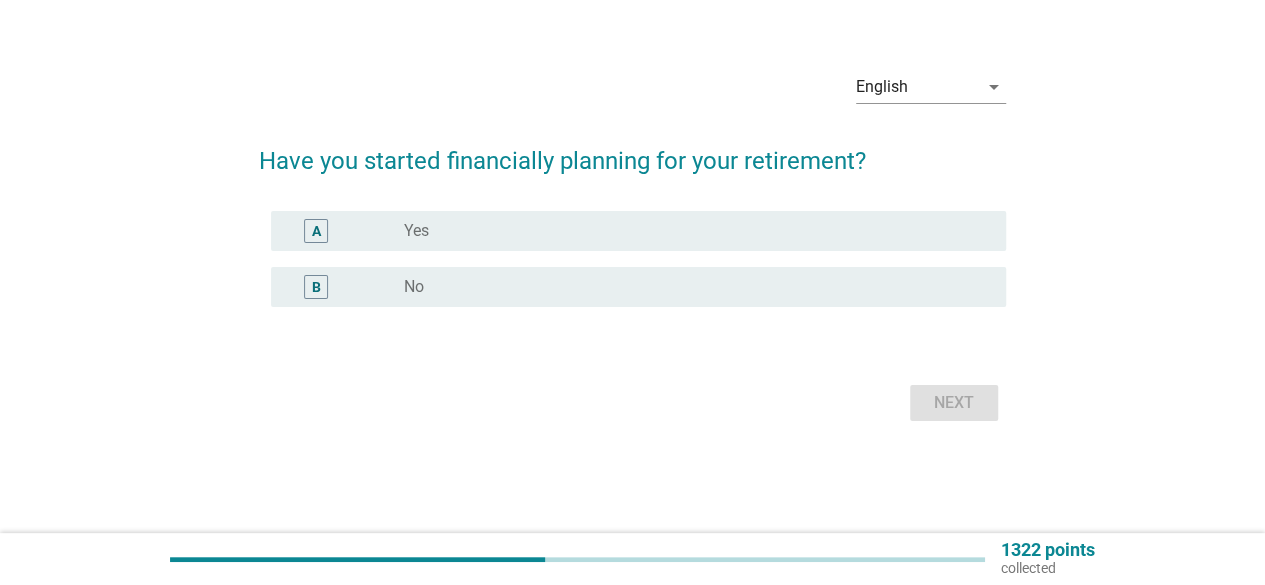 scroll, scrollTop: 0, scrollLeft: 0, axis: both 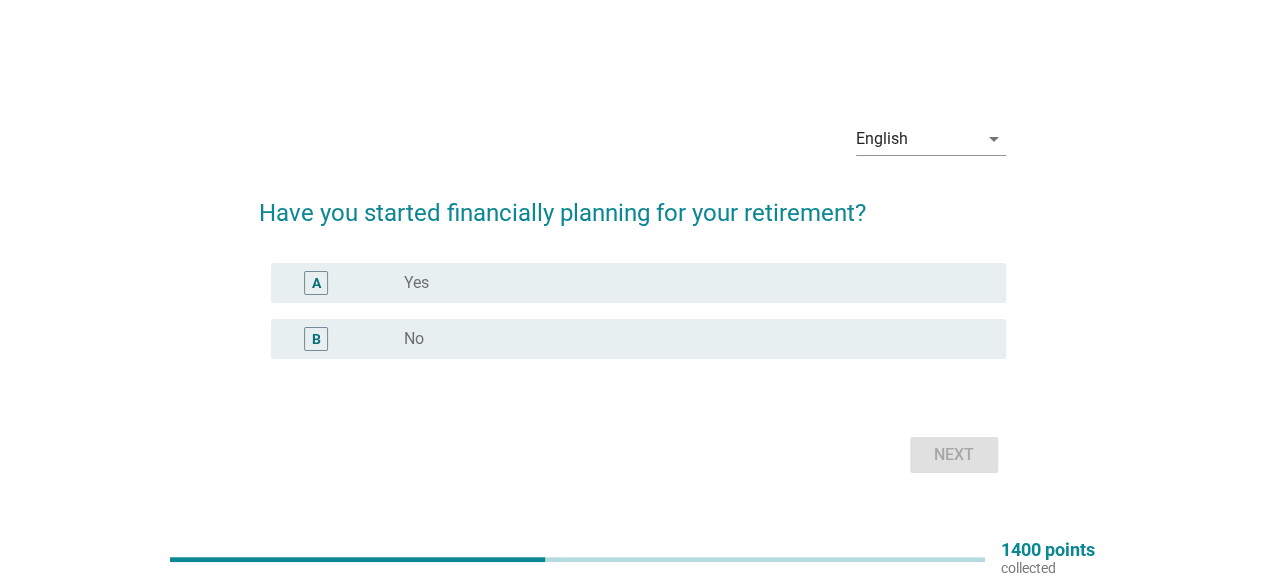 click on "radio_button_unchecked Yes" at bounding box center (689, 283) 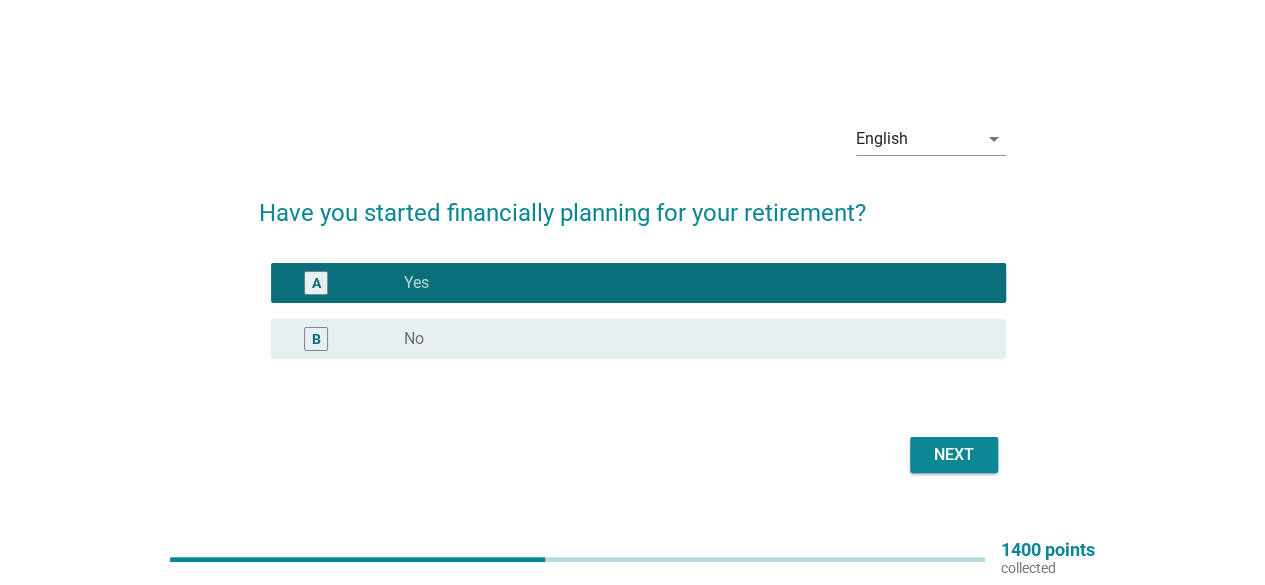 click on "Next" at bounding box center (954, 455) 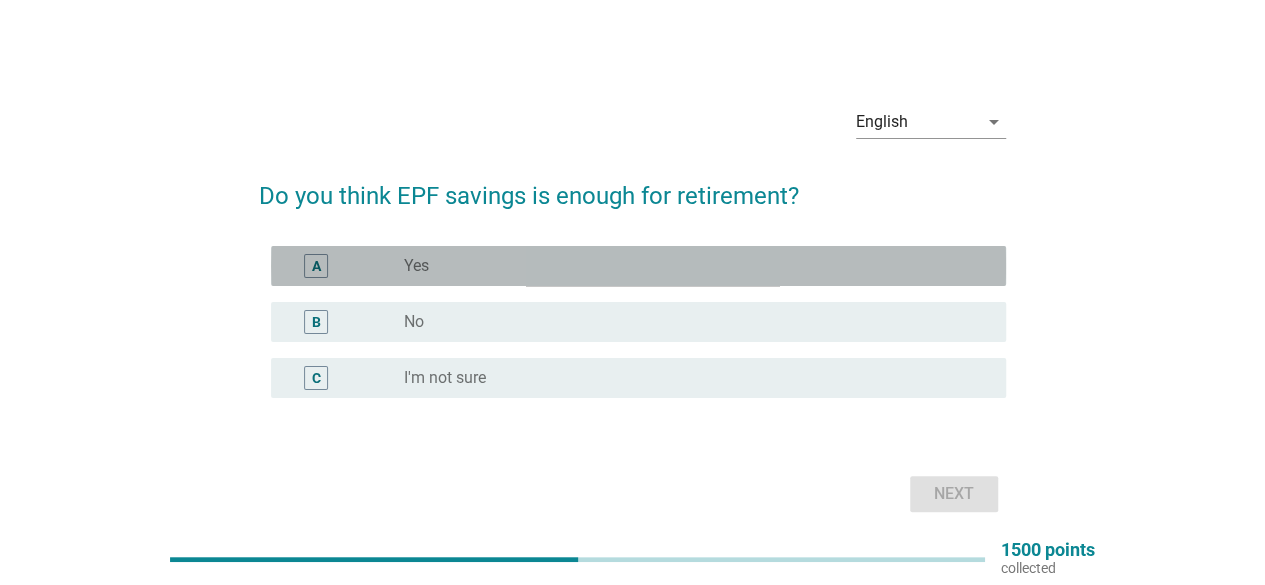 click on "radio_button_unchecked Yes" at bounding box center (689, 266) 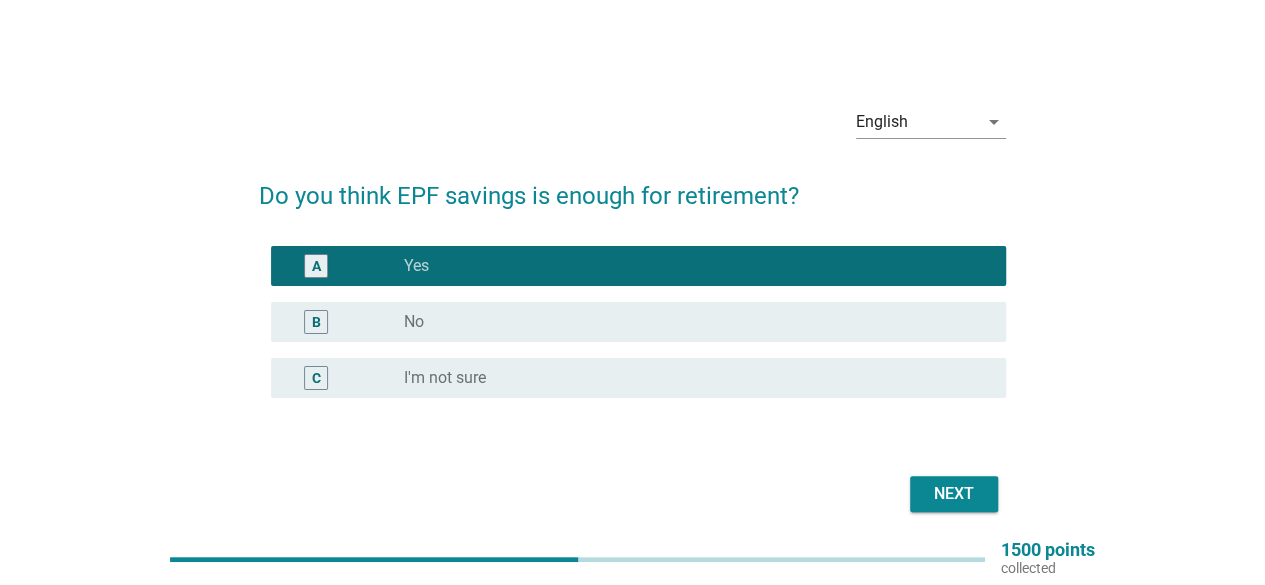 click on "Next" at bounding box center [954, 494] 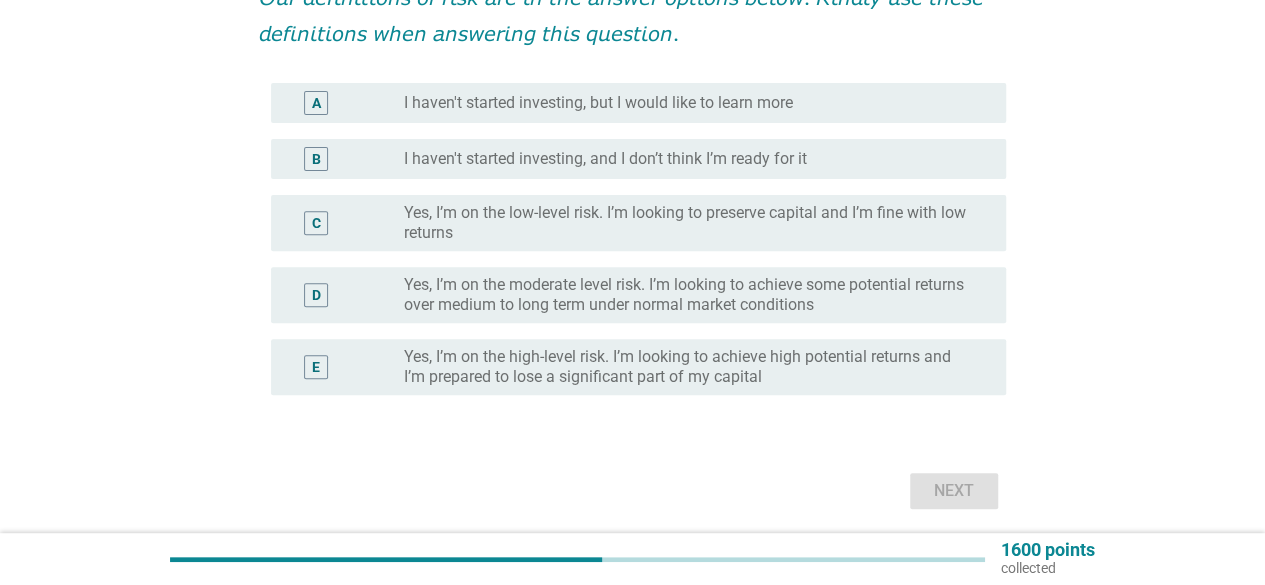 scroll, scrollTop: 300, scrollLeft: 0, axis: vertical 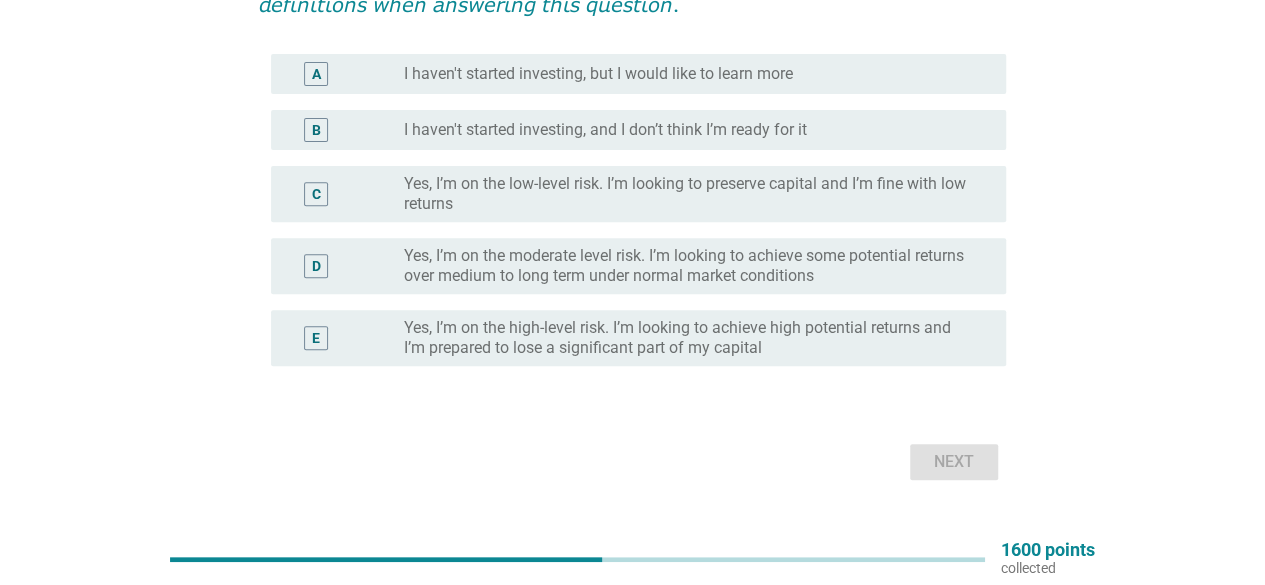 click on "D     radio_button_unchecked Yes, I’m on the moderate level risk. I’m looking to achieve some potential returns over medium to long term under normal market conditions" at bounding box center (638, 266) 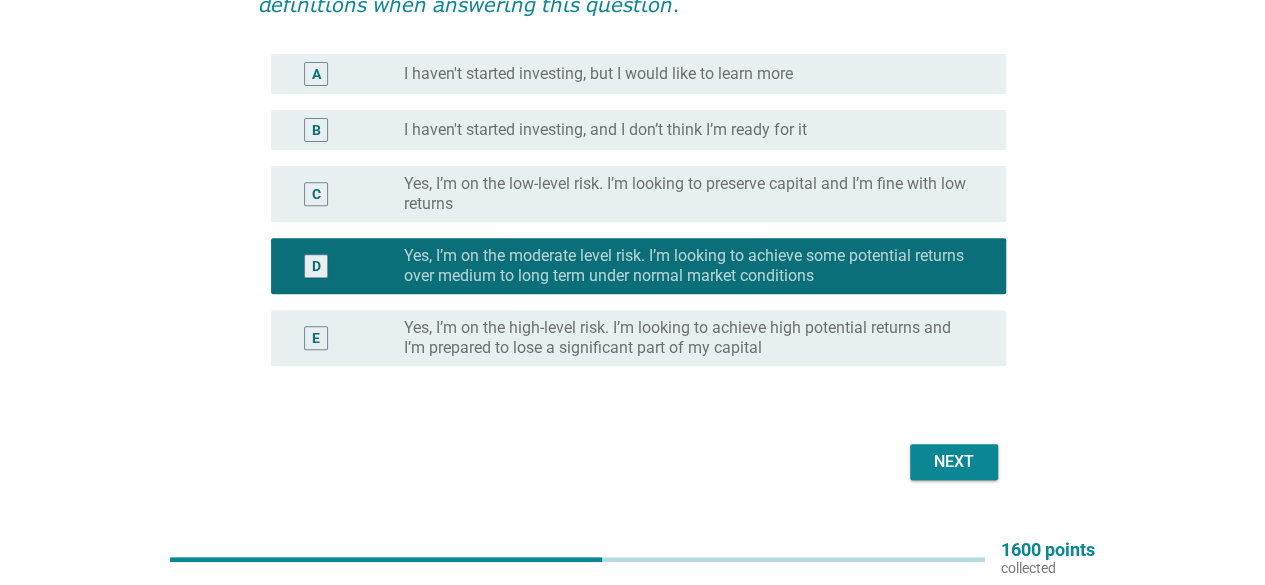 click on "Next" at bounding box center (632, 462) 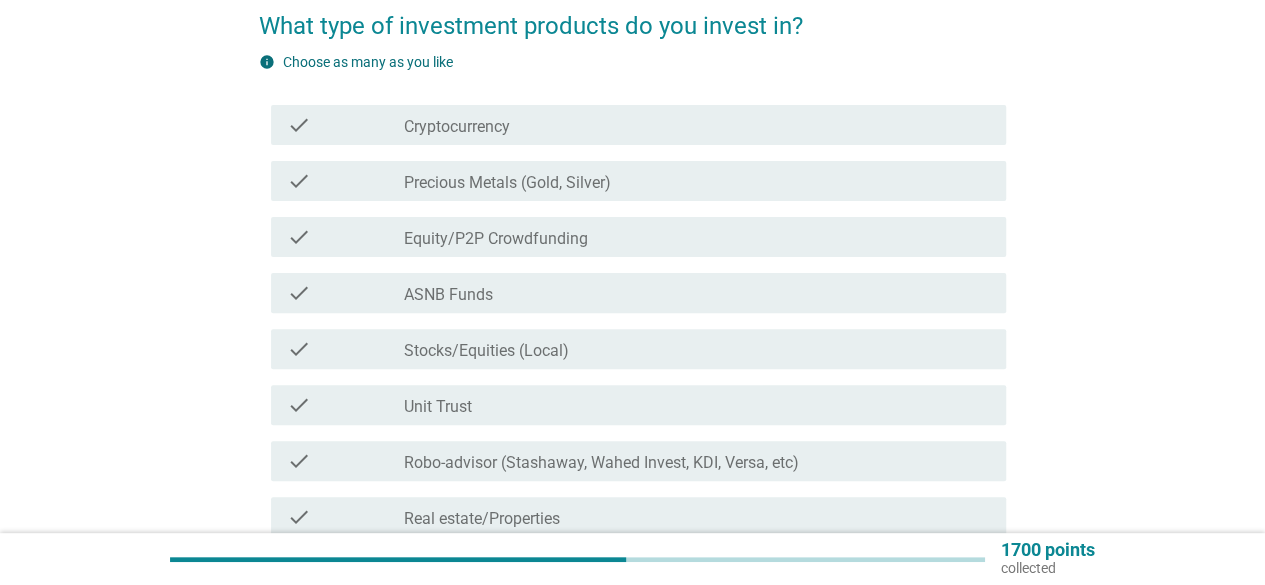 scroll, scrollTop: 200, scrollLeft: 0, axis: vertical 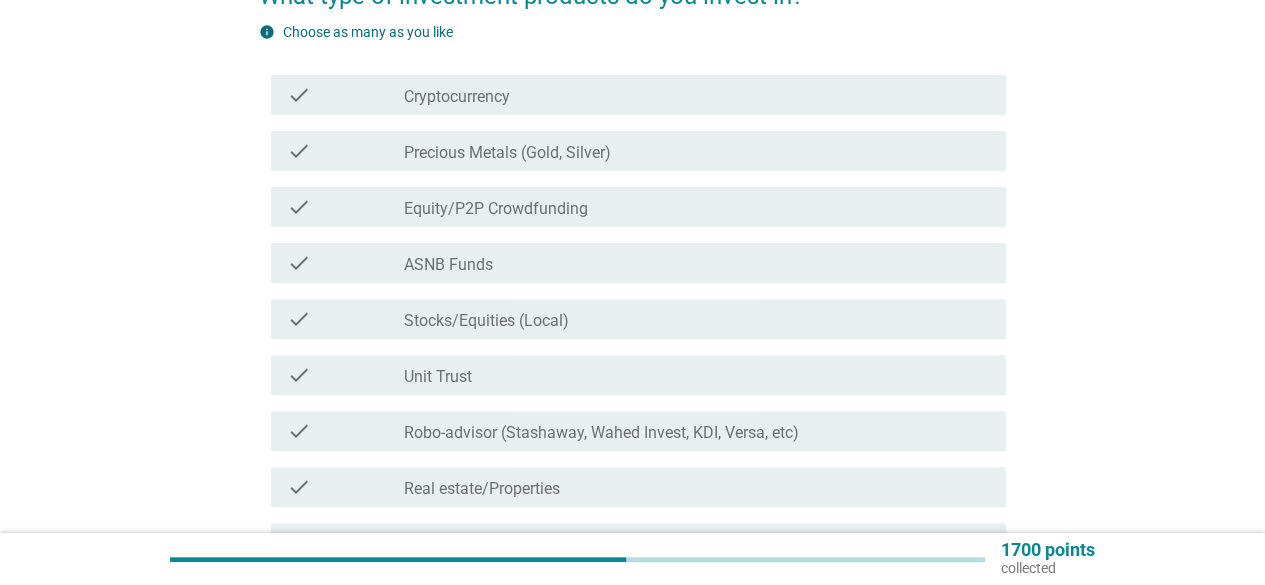 click on "check     check_box_outline_blank ASNB Funds" at bounding box center (638, 263) 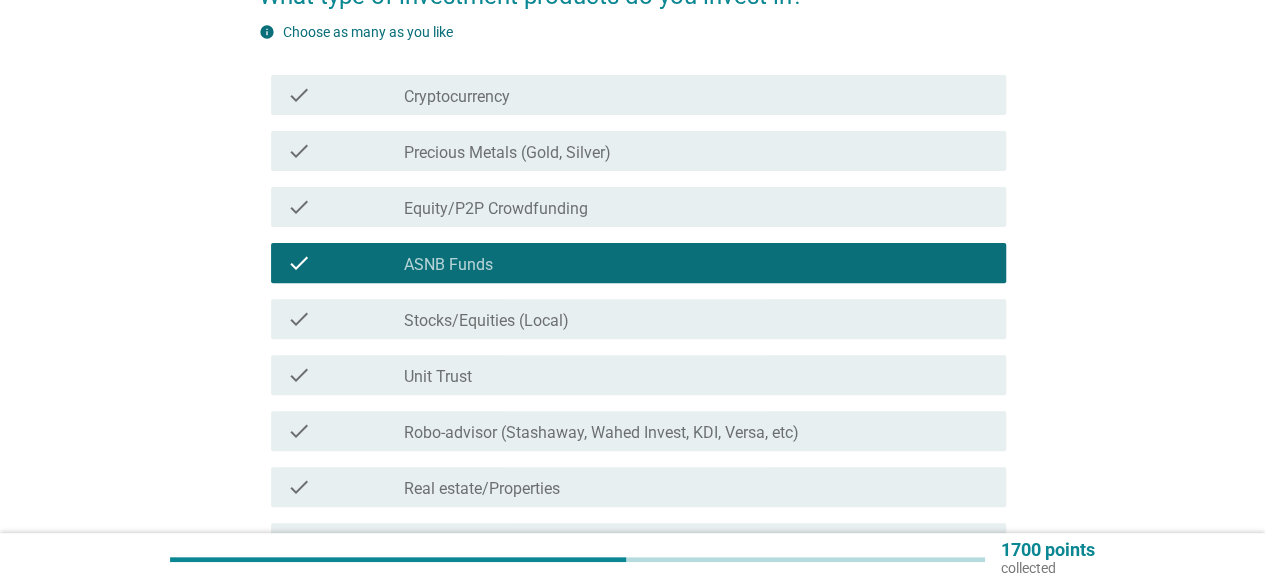 click on "check_box_outline_blank Unit Trust" at bounding box center (697, 375) 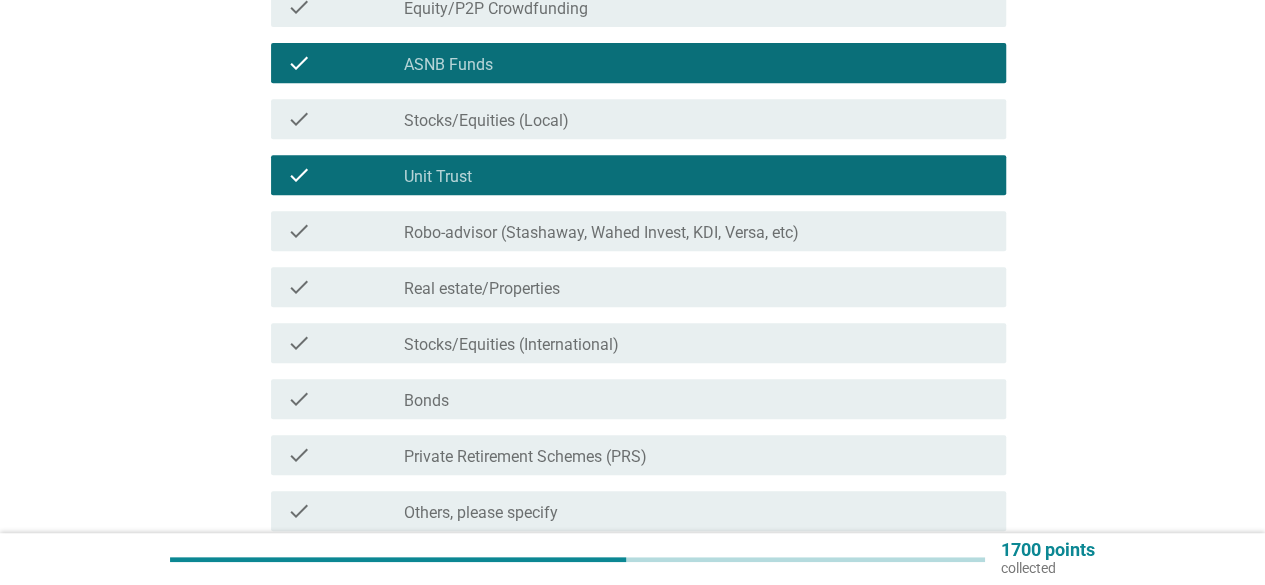 scroll, scrollTop: 500, scrollLeft: 0, axis: vertical 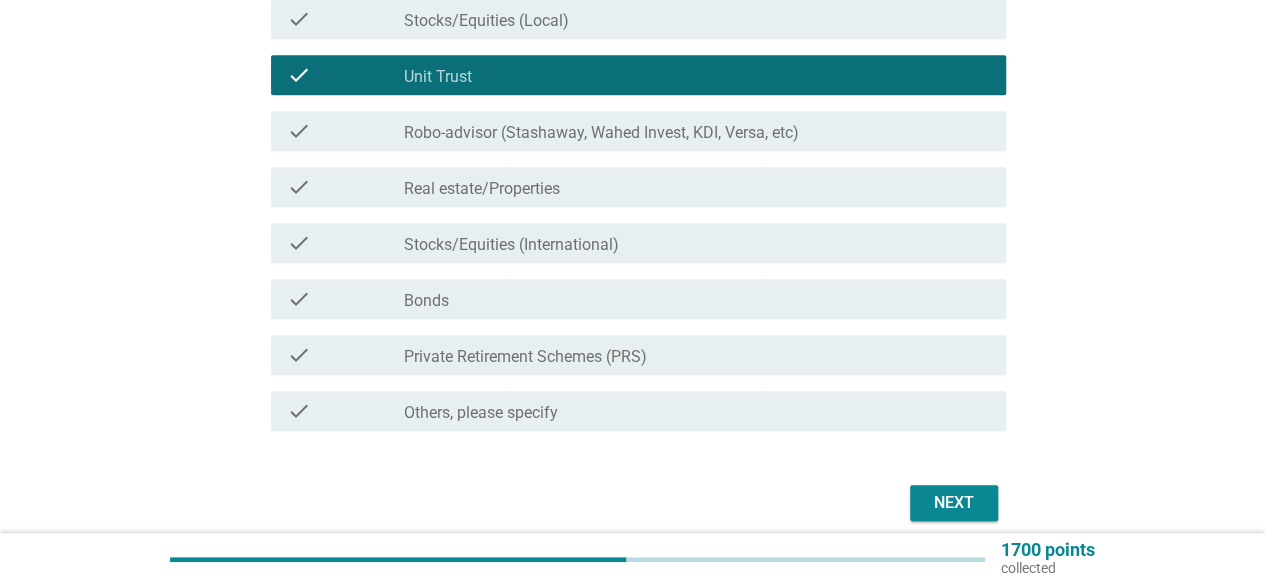 click on "check_box_outline_blank Private Retirement Schemes (PRS)" at bounding box center (697, 355) 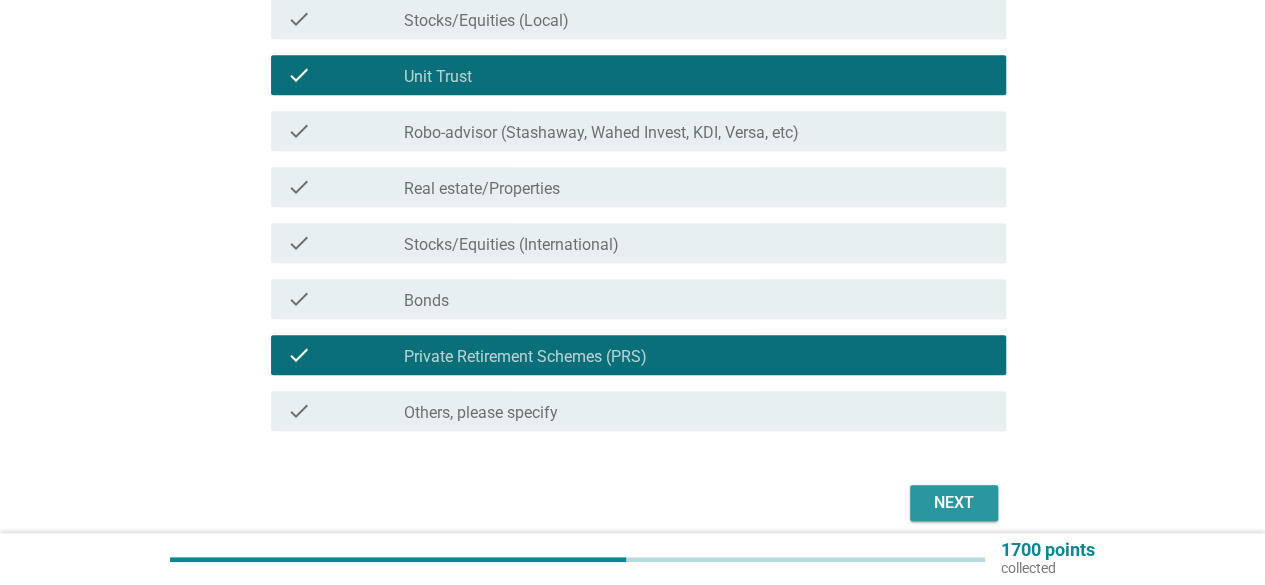click on "Next" at bounding box center (954, 503) 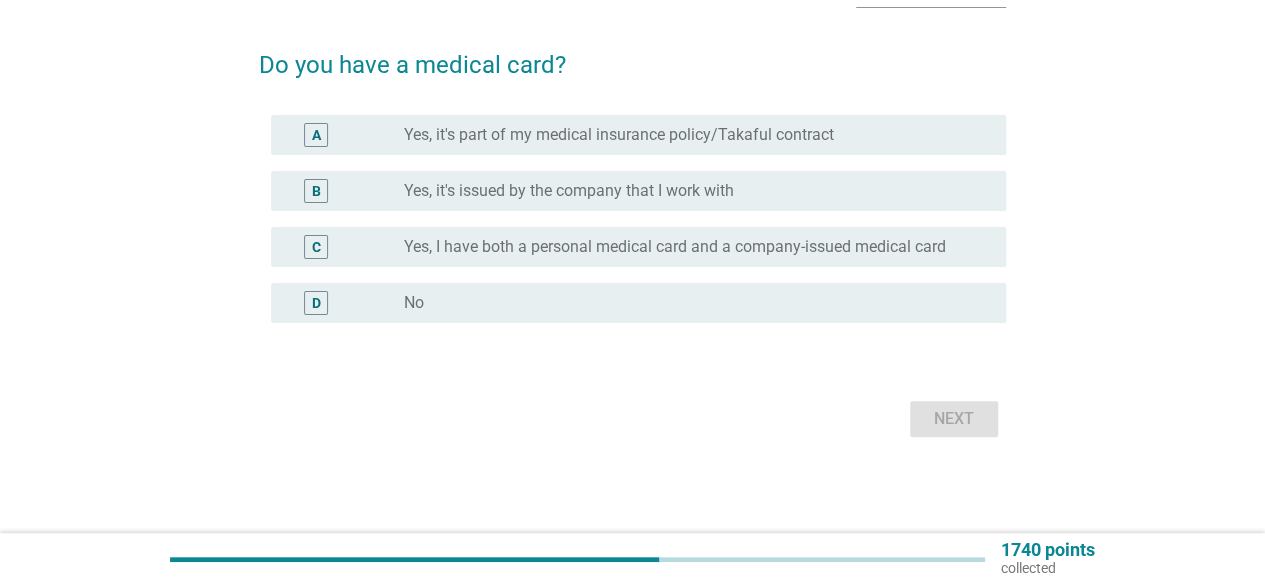 scroll, scrollTop: 0, scrollLeft: 0, axis: both 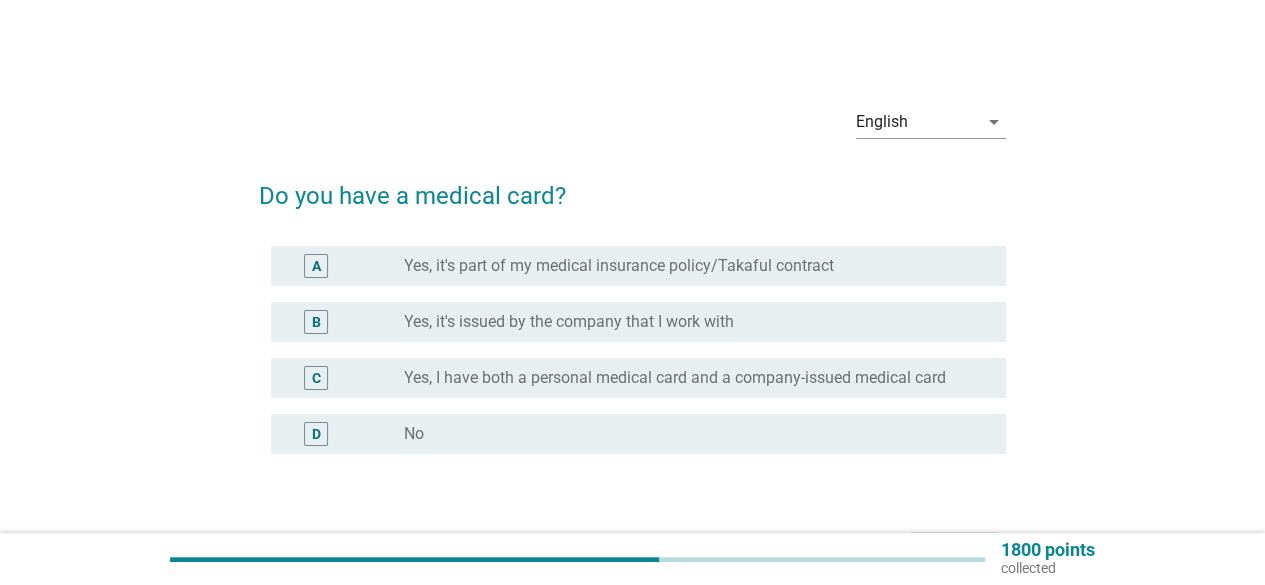 click on "Yes, it's part of my medical insurance policy/Takaful contract" at bounding box center [619, 266] 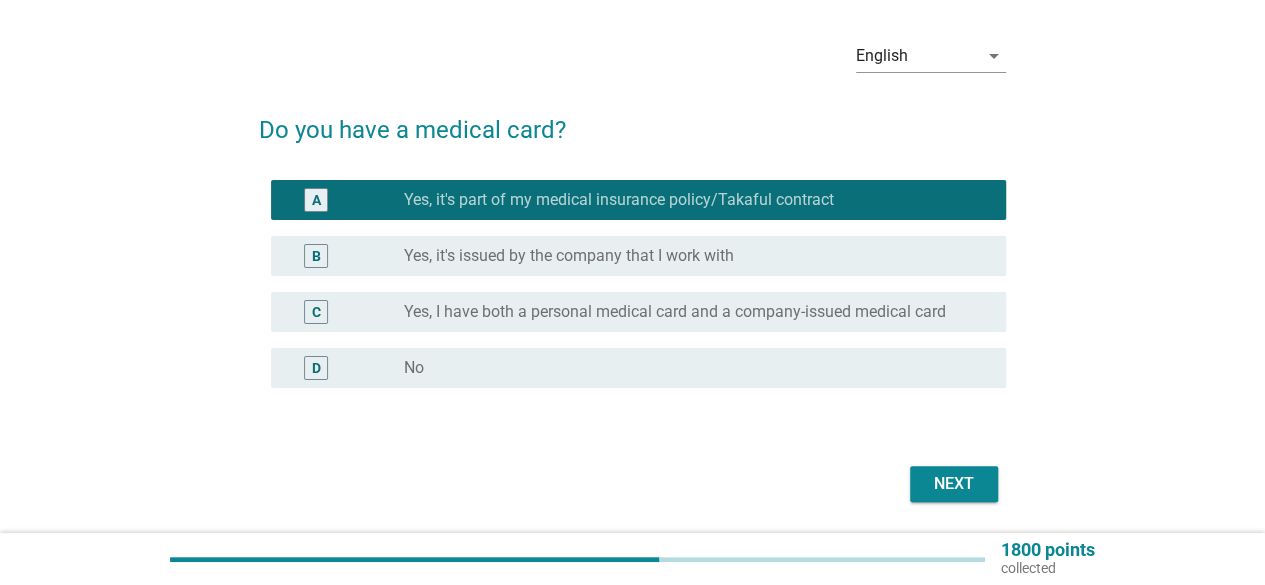 scroll, scrollTop: 130, scrollLeft: 0, axis: vertical 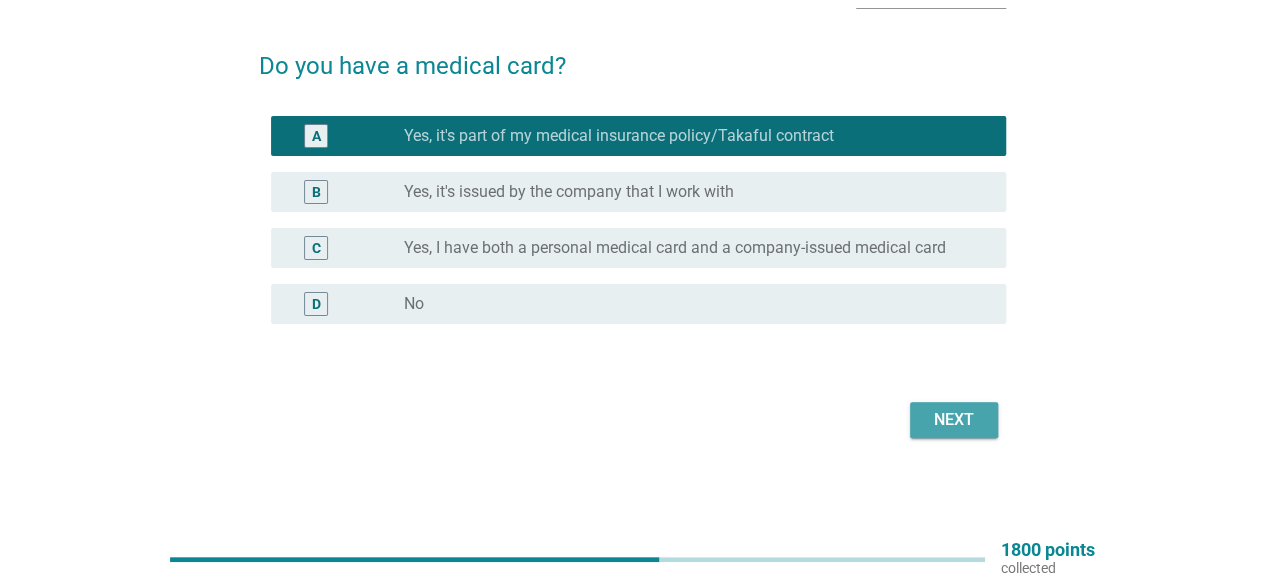 click on "Next" at bounding box center [954, 420] 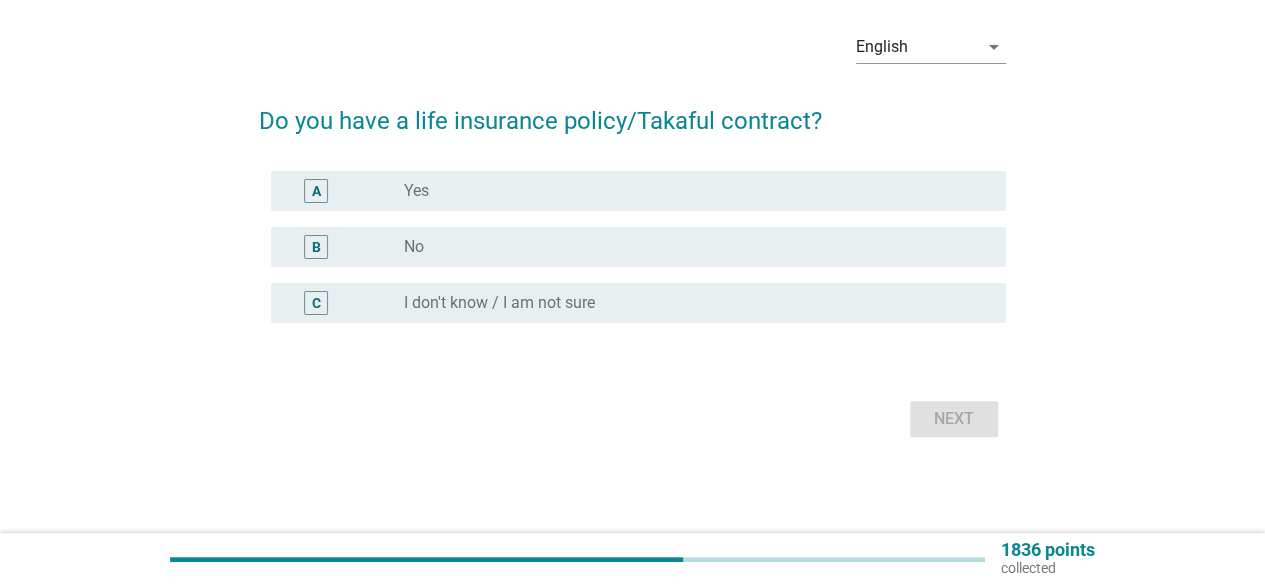 scroll, scrollTop: 0, scrollLeft: 0, axis: both 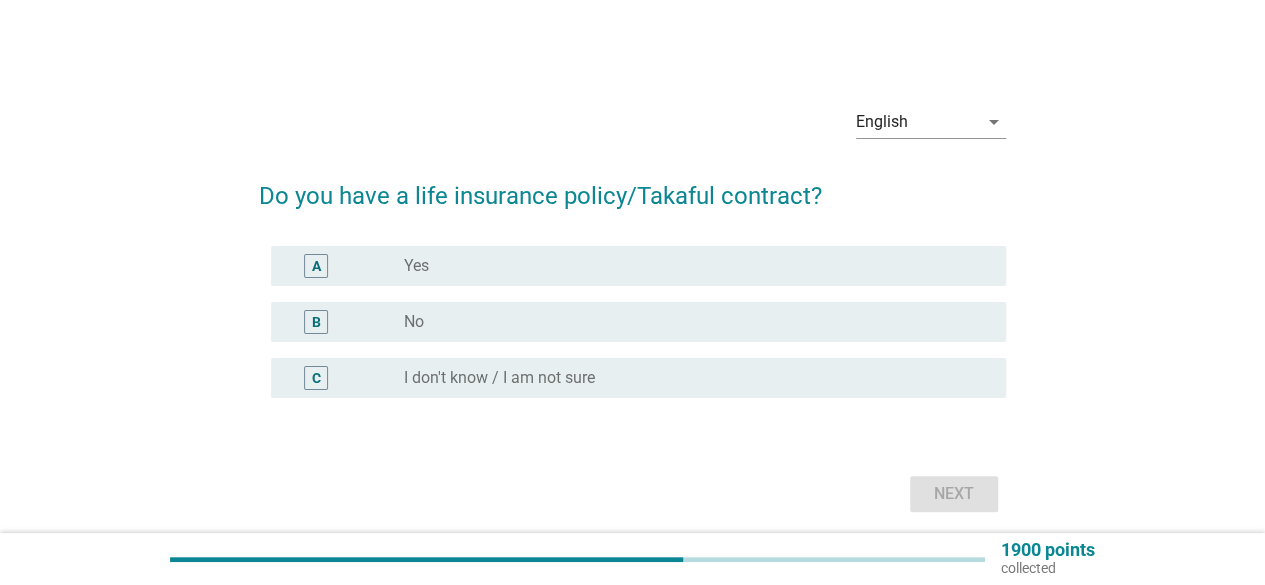 click on "radio_button_unchecked Yes" at bounding box center (689, 266) 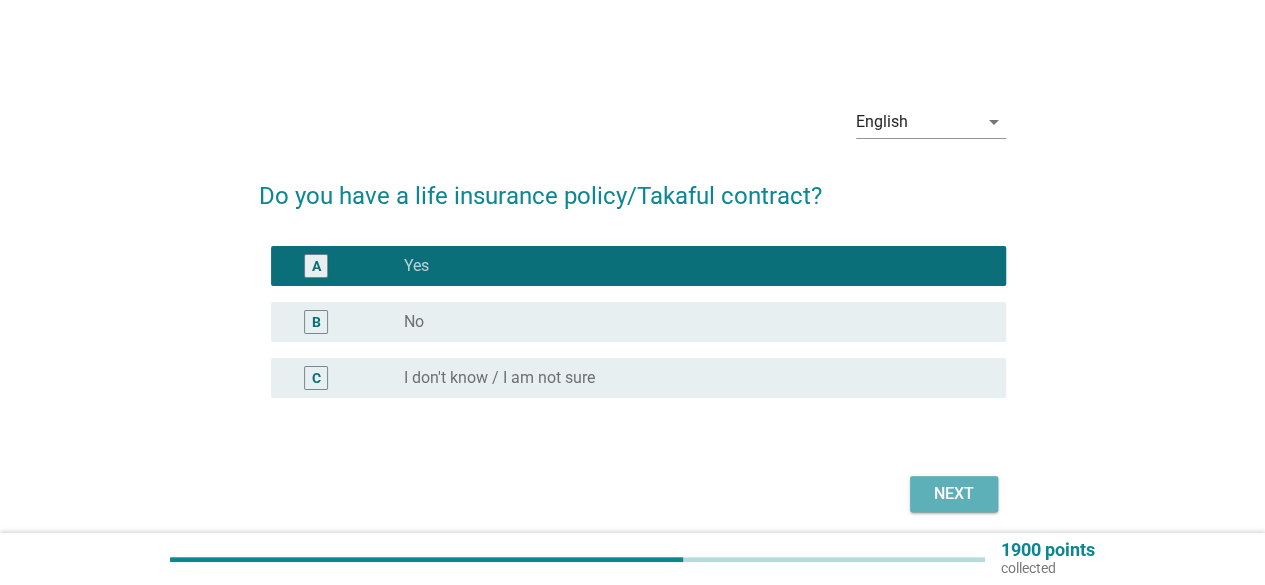 drag, startPoint x: 960, startPoint y: 489, endPoint x: 1002, endPoint y: 489, distance: 42 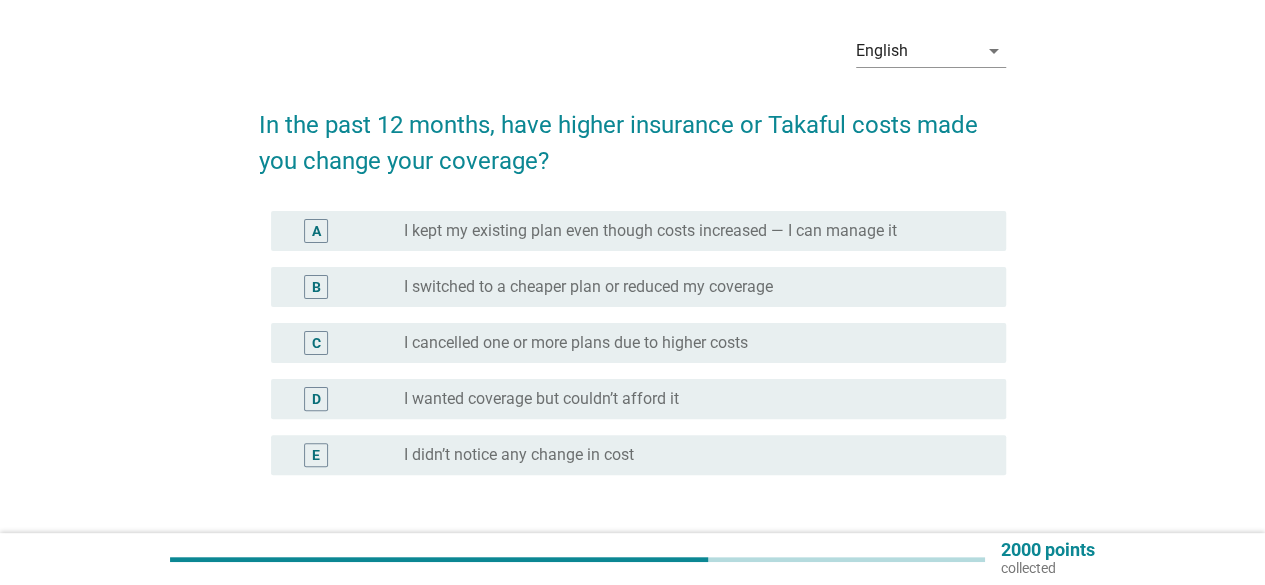 scroll, scrollTop: 100, scrollLeft: 0, axis: vertical 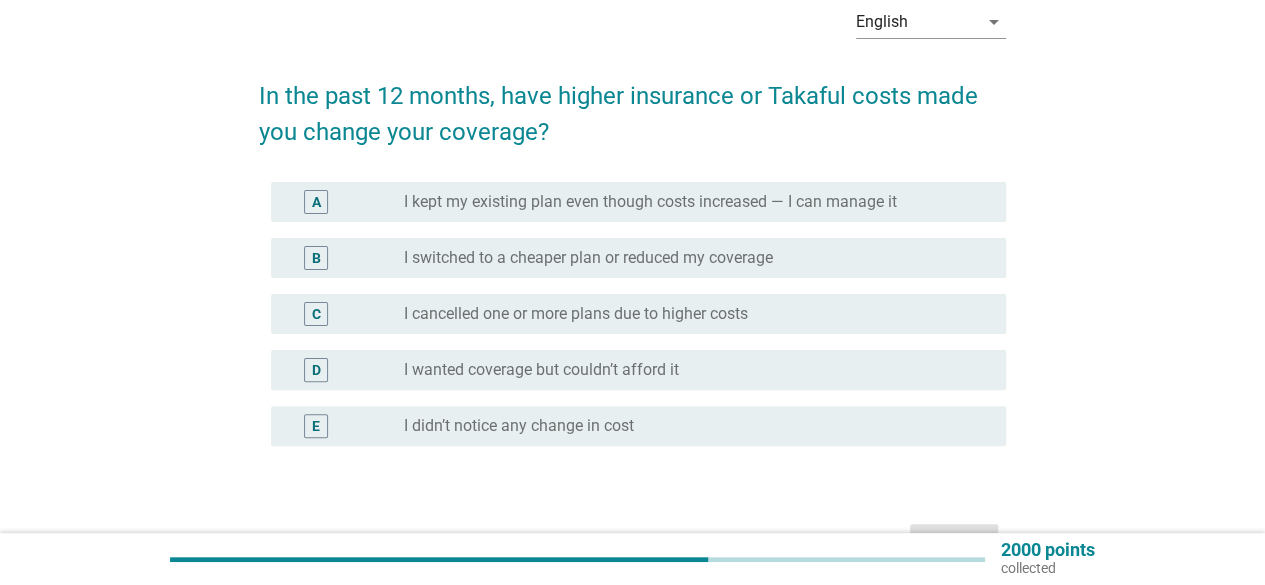 click on "A     radio_button_unchecked I kept my existing plan even though costs increased — I can manage it" at bounding box center [638, 202] 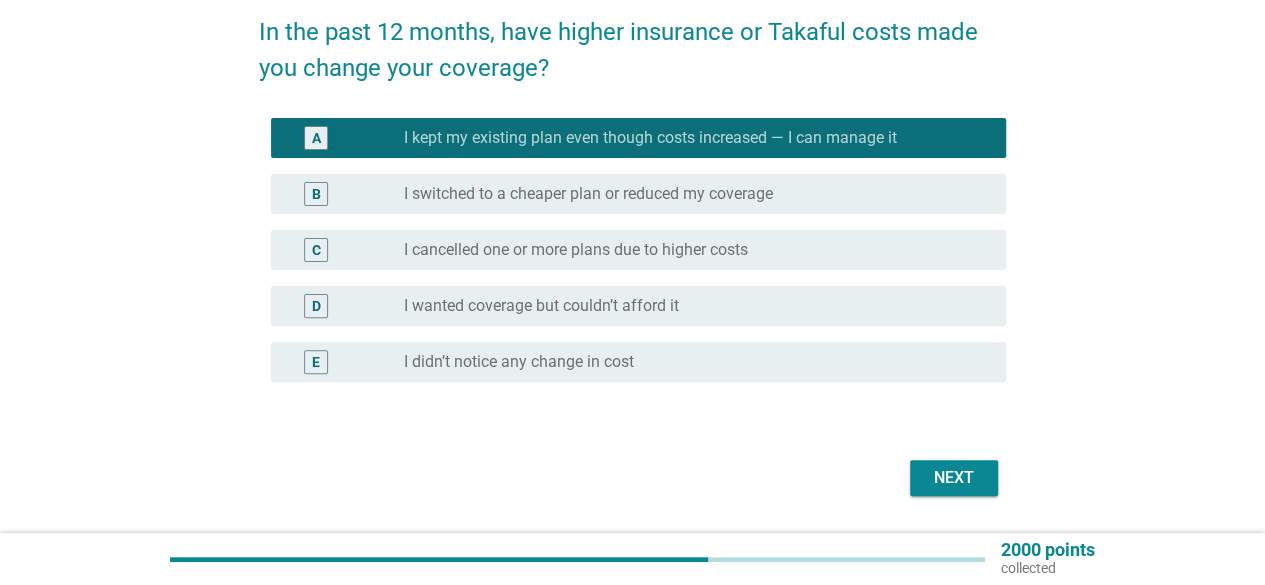 scroll, scrollTop: 222, scrollLeft: 0, axis: vertical 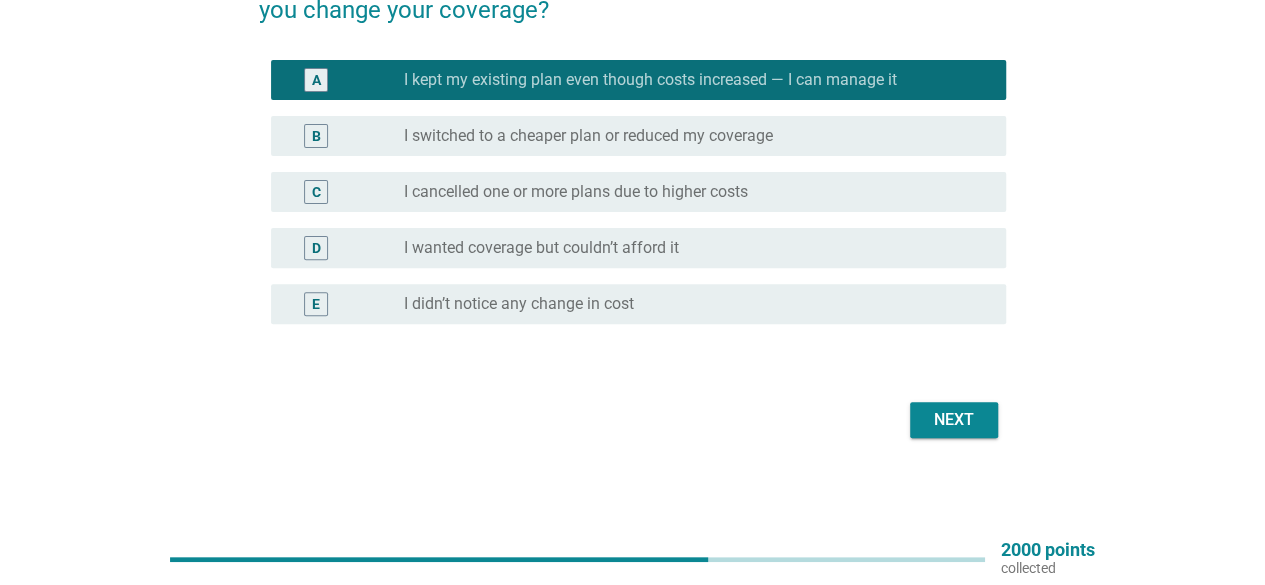 click on "Next" at bounding box center [954, 420] 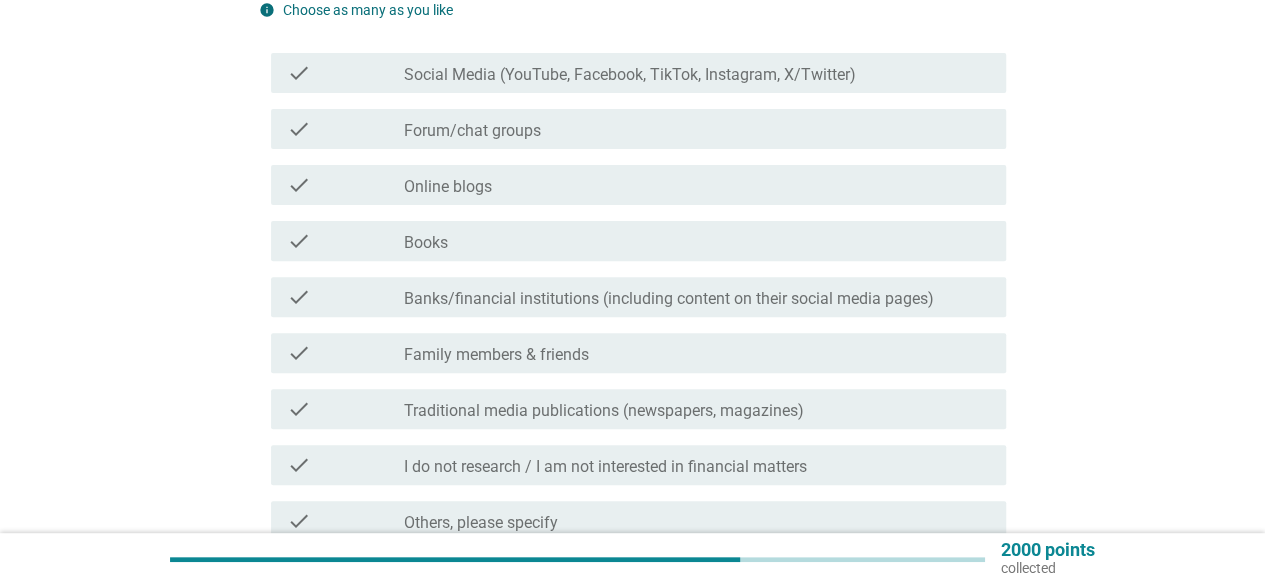 scroll, scrollTop: 0, scrollLeft: 0, axis: both 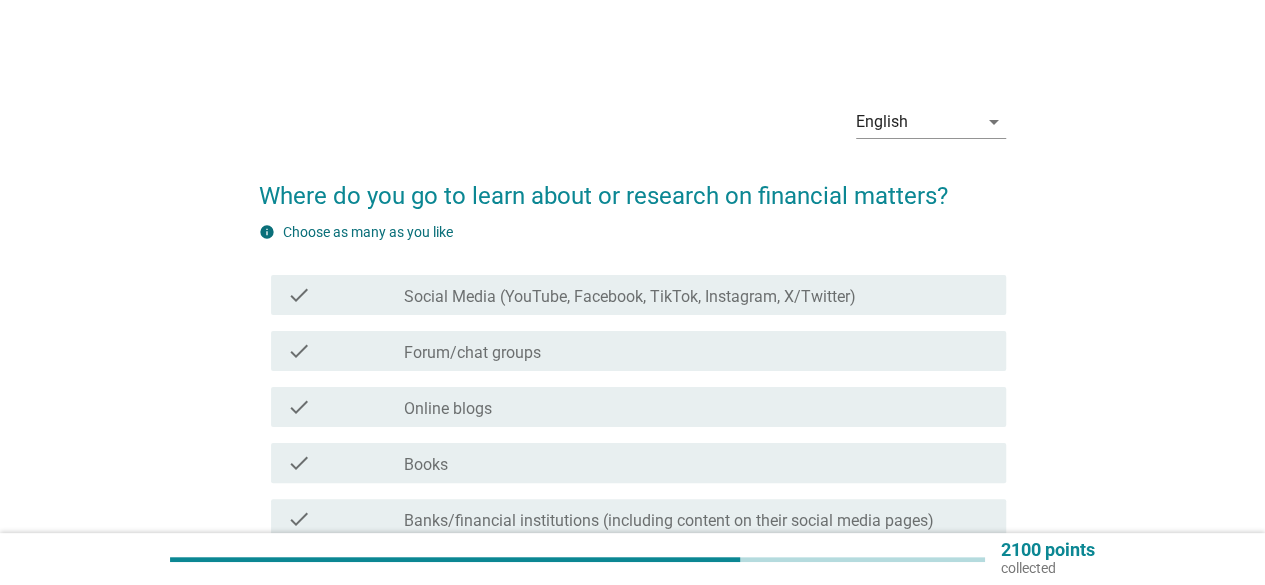 click on "Social Media (YouTube, Facebook, TikTok, Instagram, X/Twitter)" at bounding box center [630, 297] 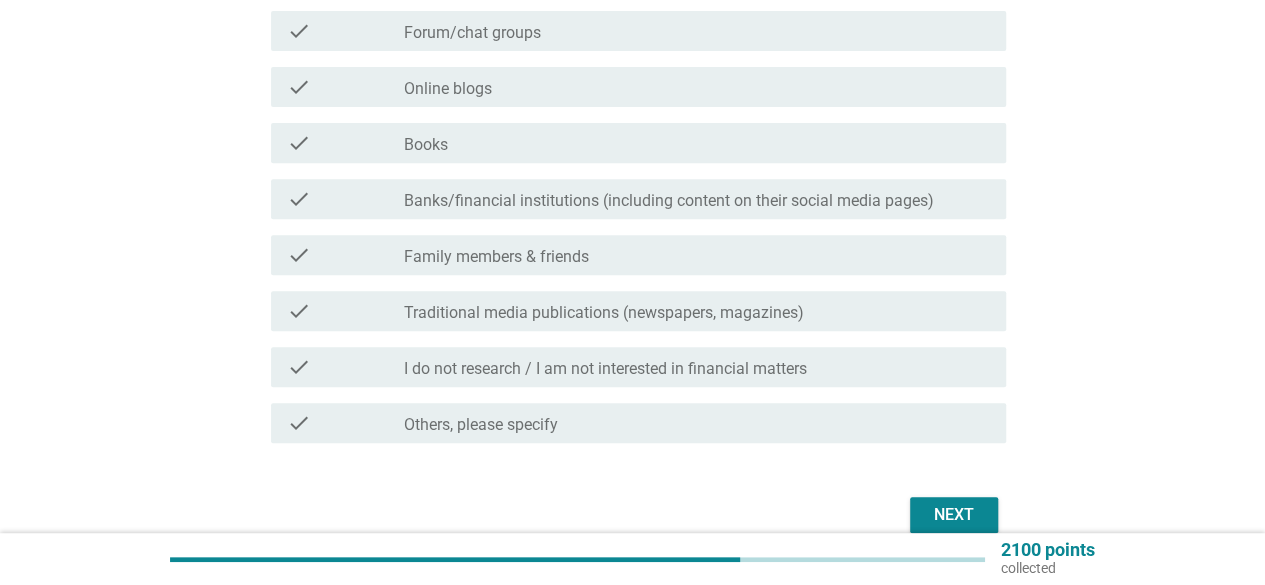 scroll, scrollTop: 416, scrollLeft: 0, axis: vertical 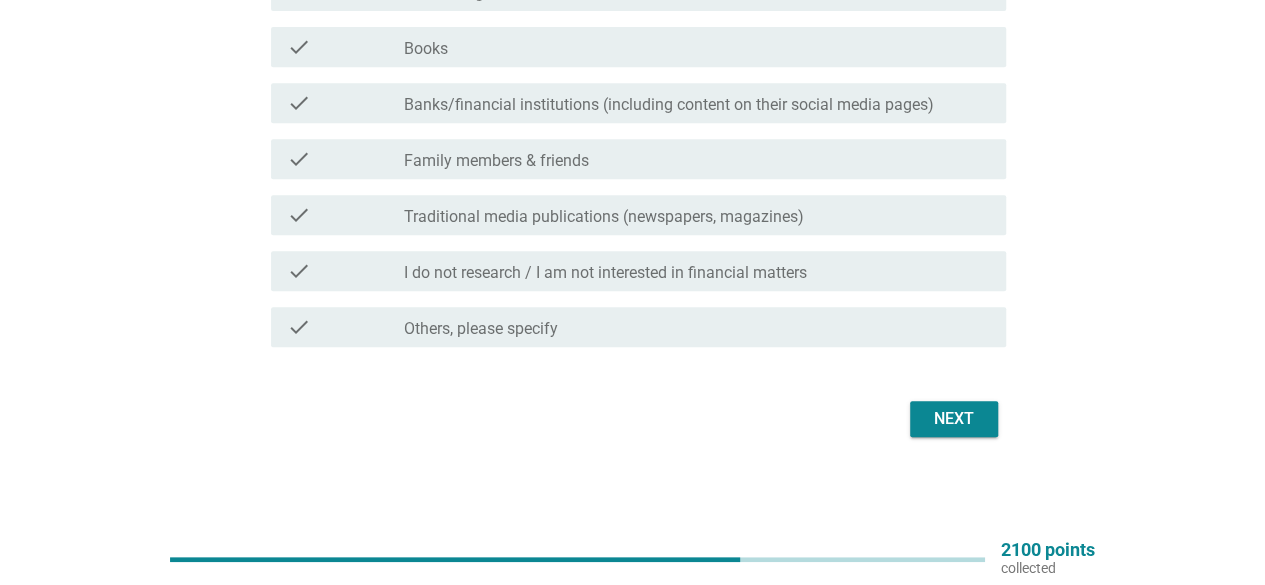 click on "Next" at bounding box center (954, 419) 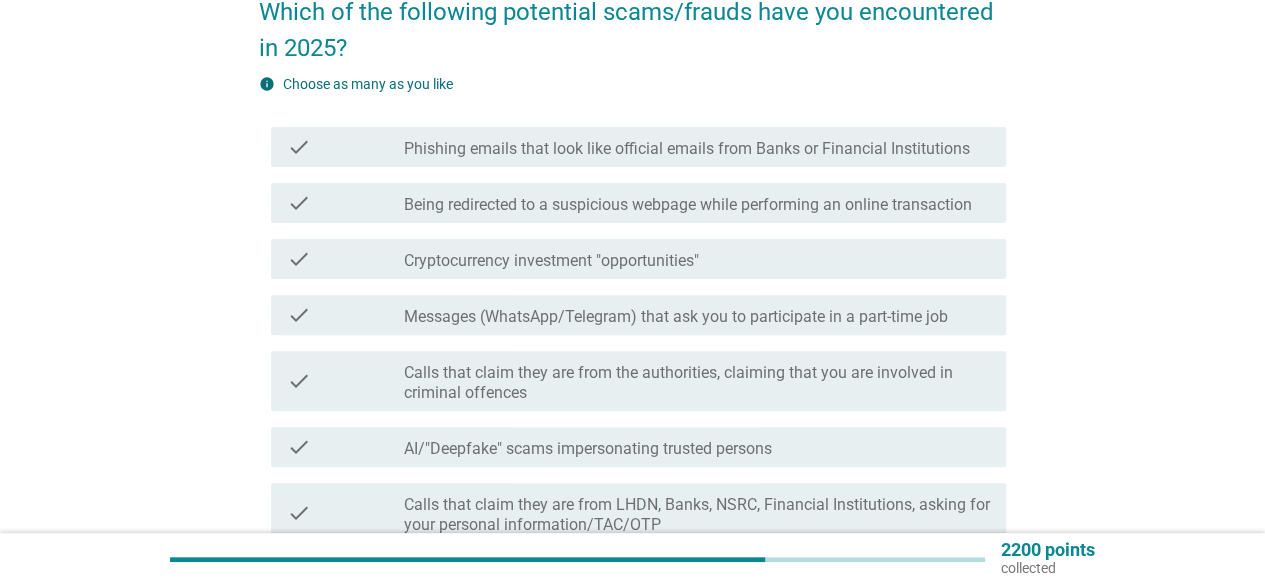 scroll, scrollTop: 300, scrollLeft: 0, axis: vertical 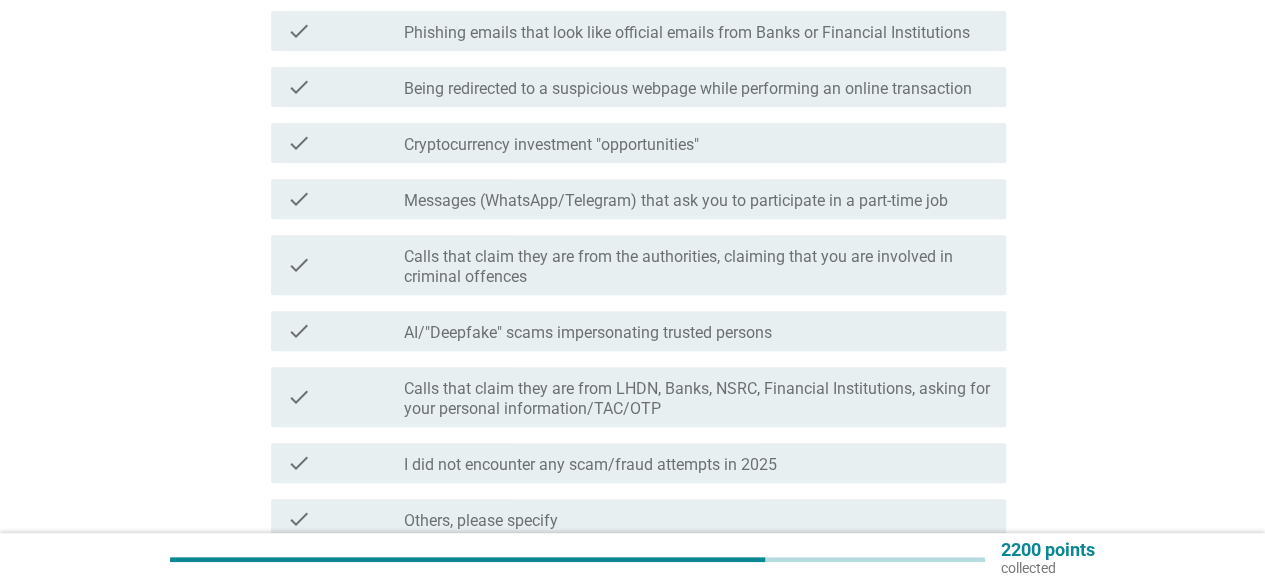 click on "Calls that claim they are from LHDN, Banks, NSRC, Financial Institutions, asking for your personal information/TAC/OTP" at bounding box center [697, 399] 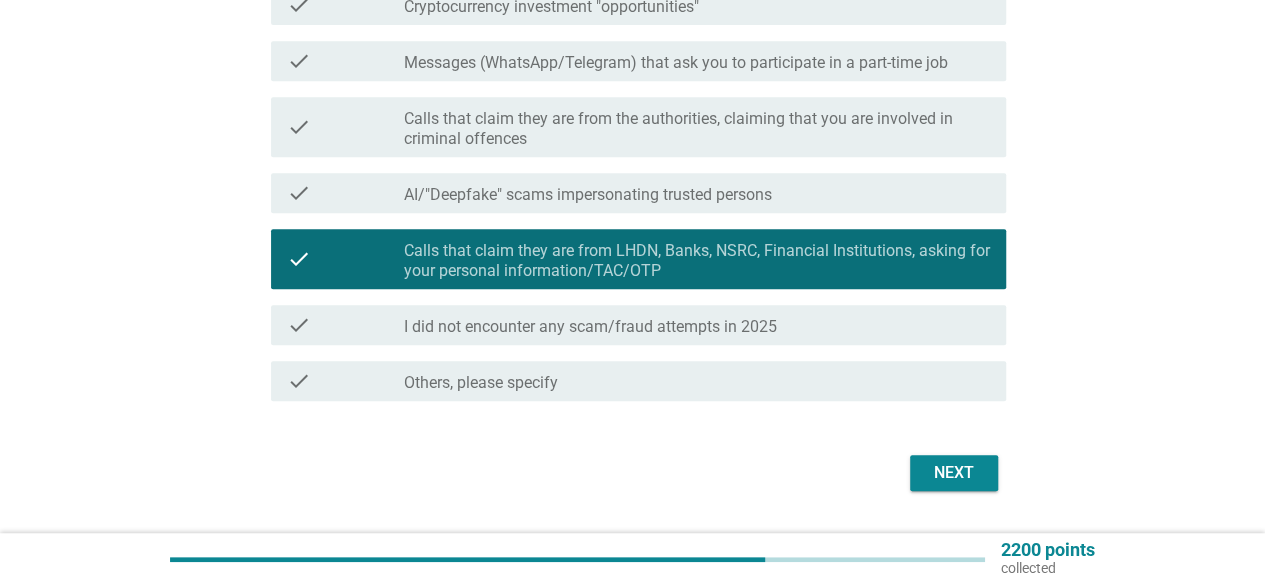 scroll, scrollTop: 492, scrollLeft: 0, axis: vertical 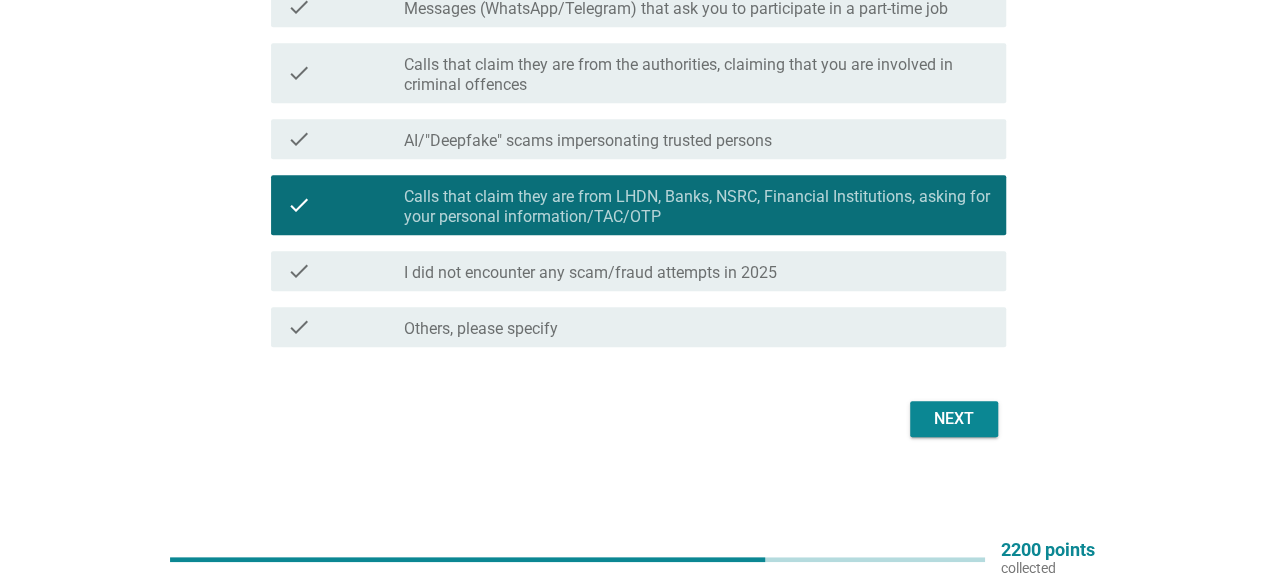 click on "Next" at bounding box center [954, 419] 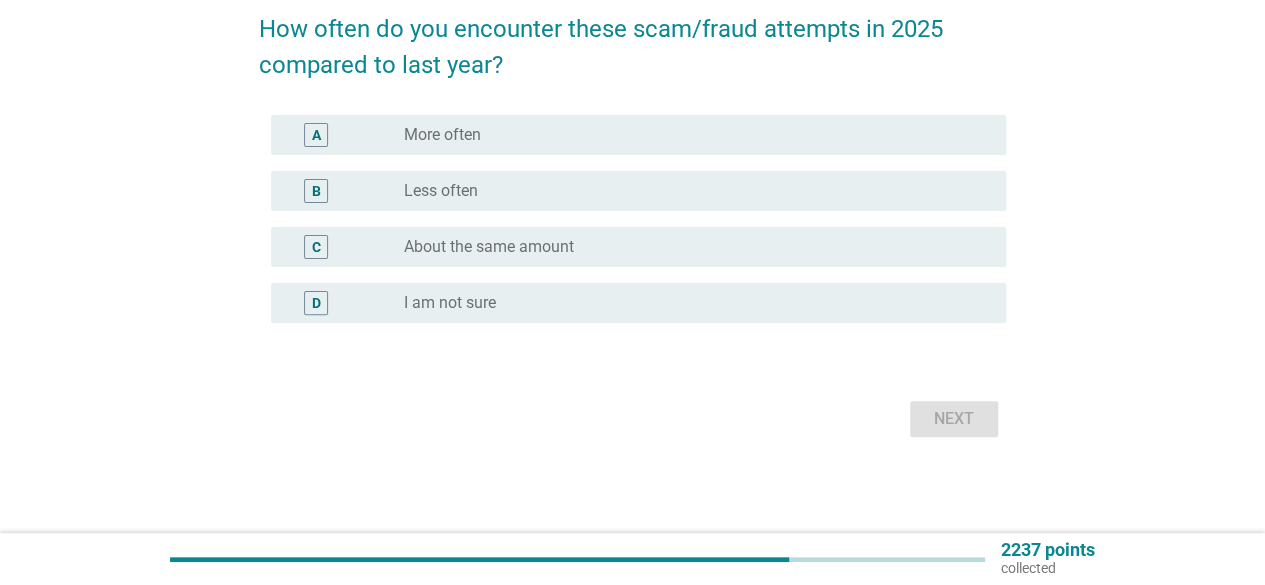 scroll, scrollTop: 0, scrollLeft: 0, axis: both 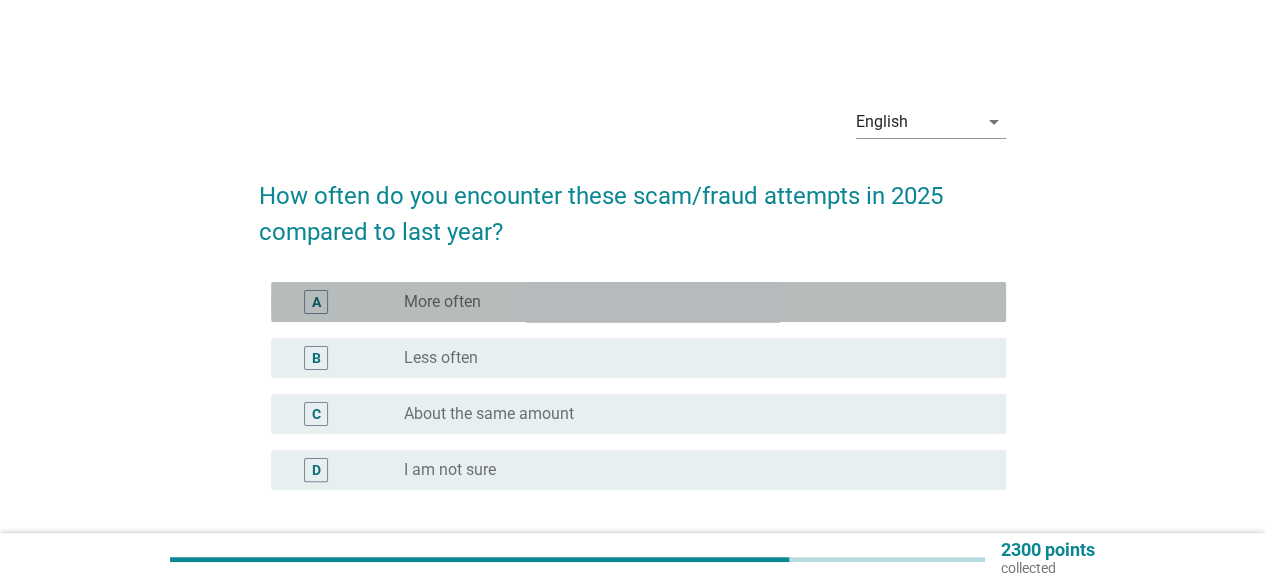 drag, startPoint x: 563, startPoint y: 293, endPoint x: 734, endPoint y: 337, distance: 176.5701 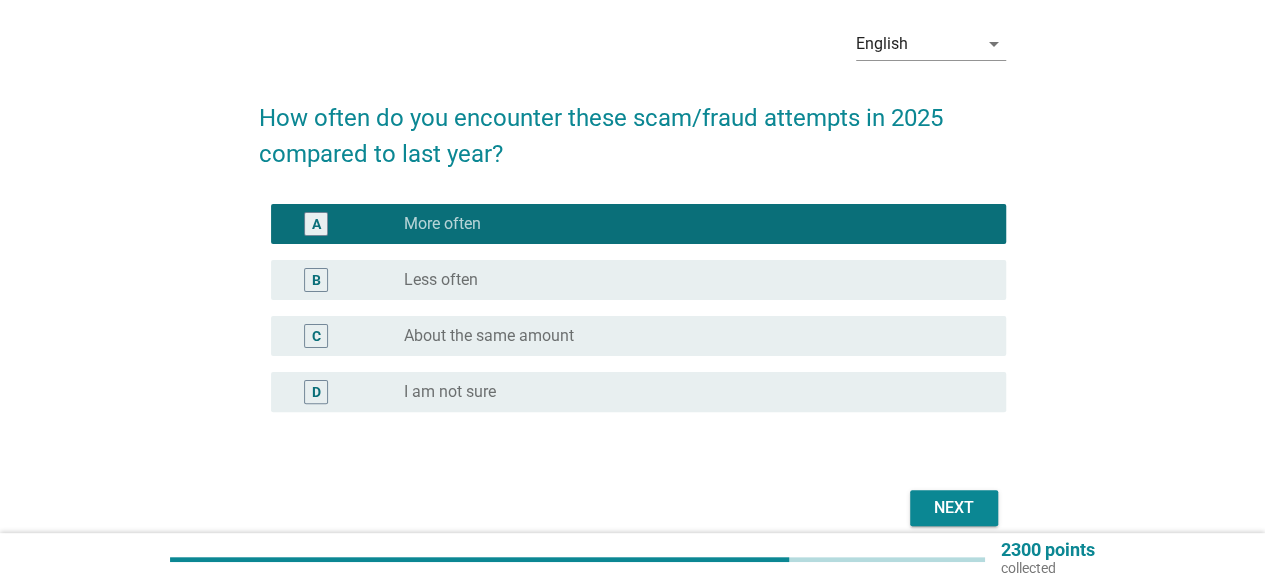 scroll, scrollTop: 166, scrollLeft: 0, axis: vertical 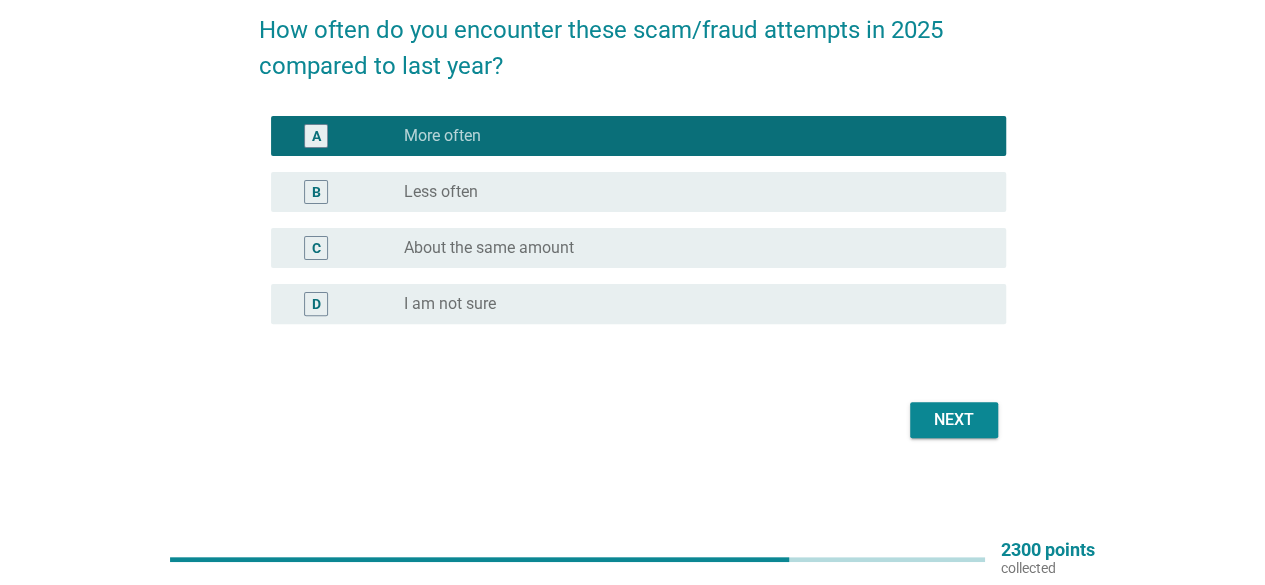 click on "Next" at bounding box center [954, 420] 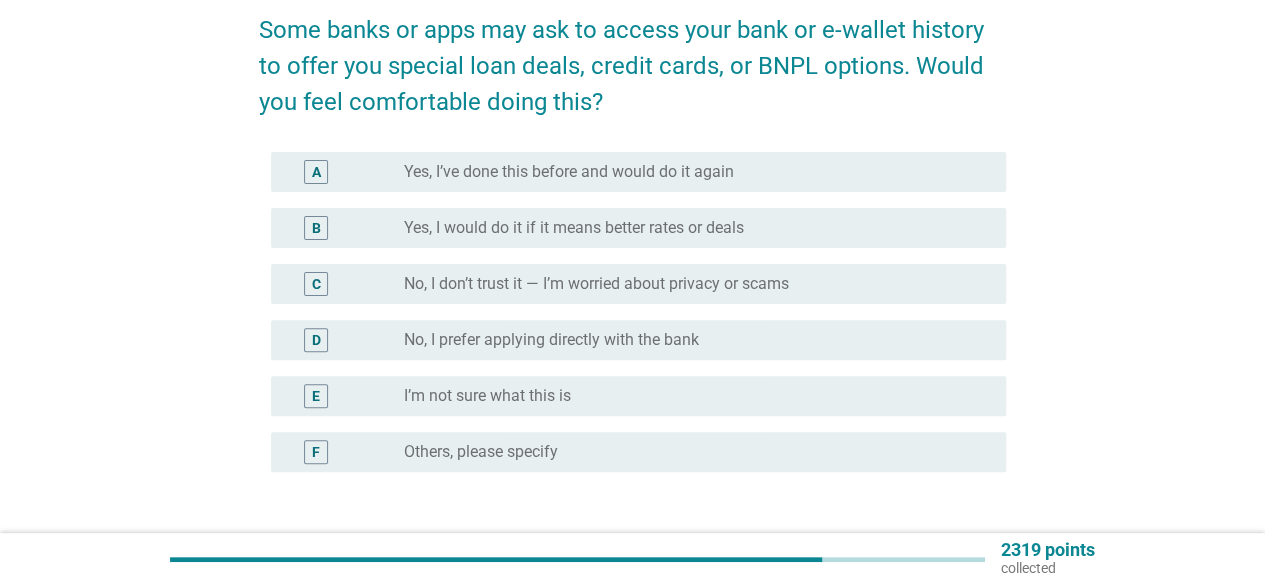 scroll, scrollTop: 0, scrollLeft: 0, axis: both 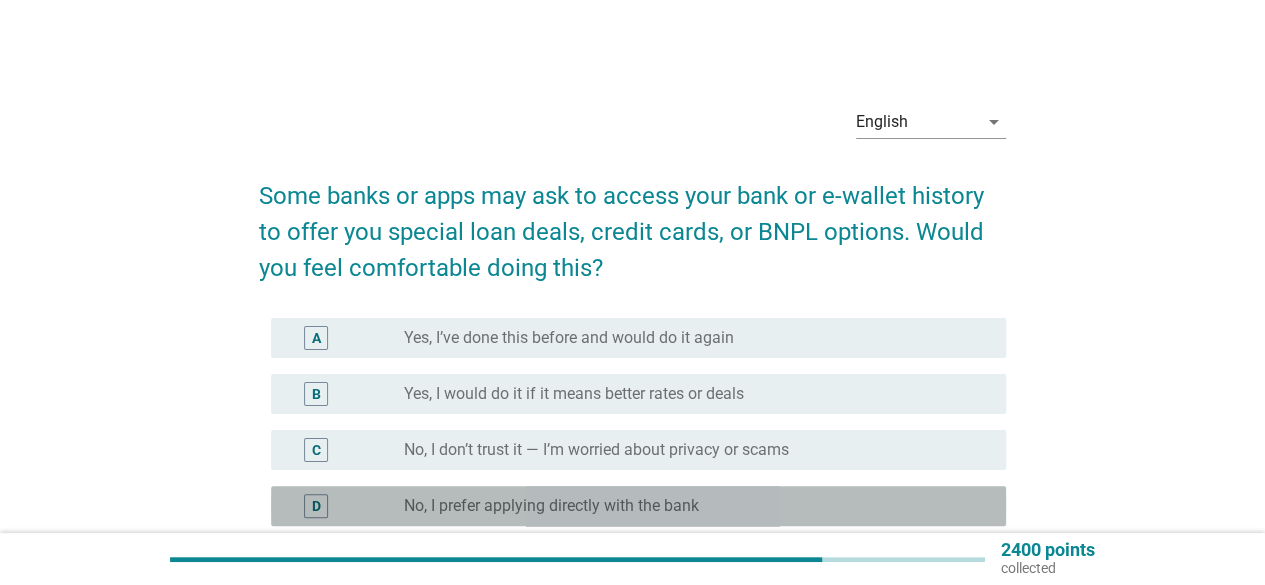 click on "radio_button_unchecked No, I prefer applying directly with the bank" at bounding box center [689, 506] 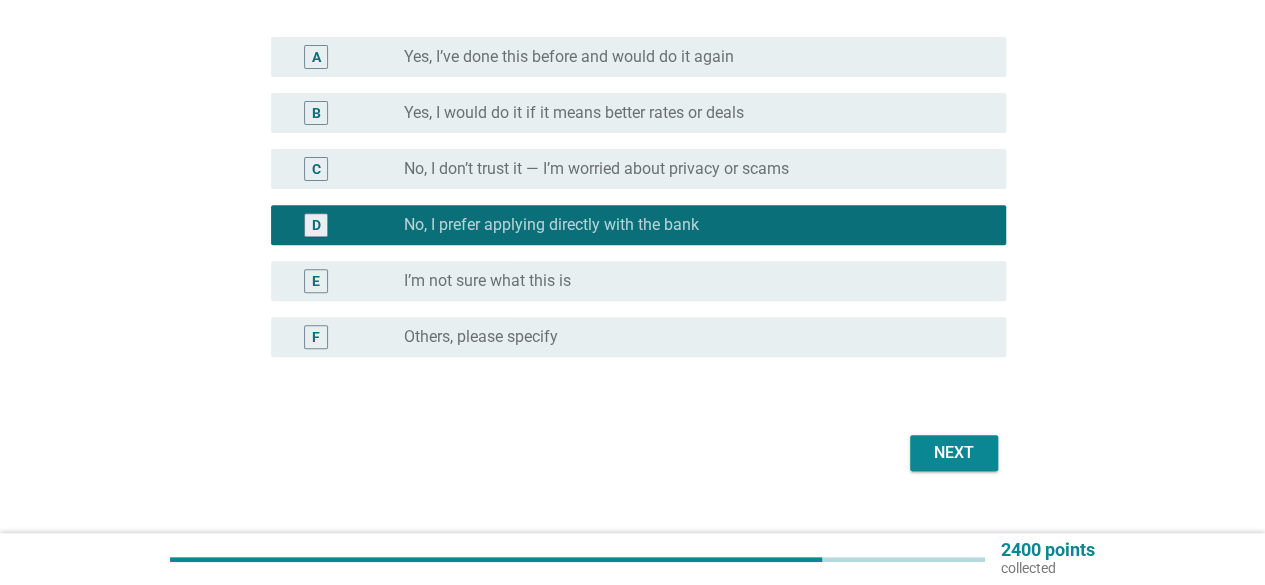 scroll, scrollTop: 300, scrollLeft: 0, axis: vertical 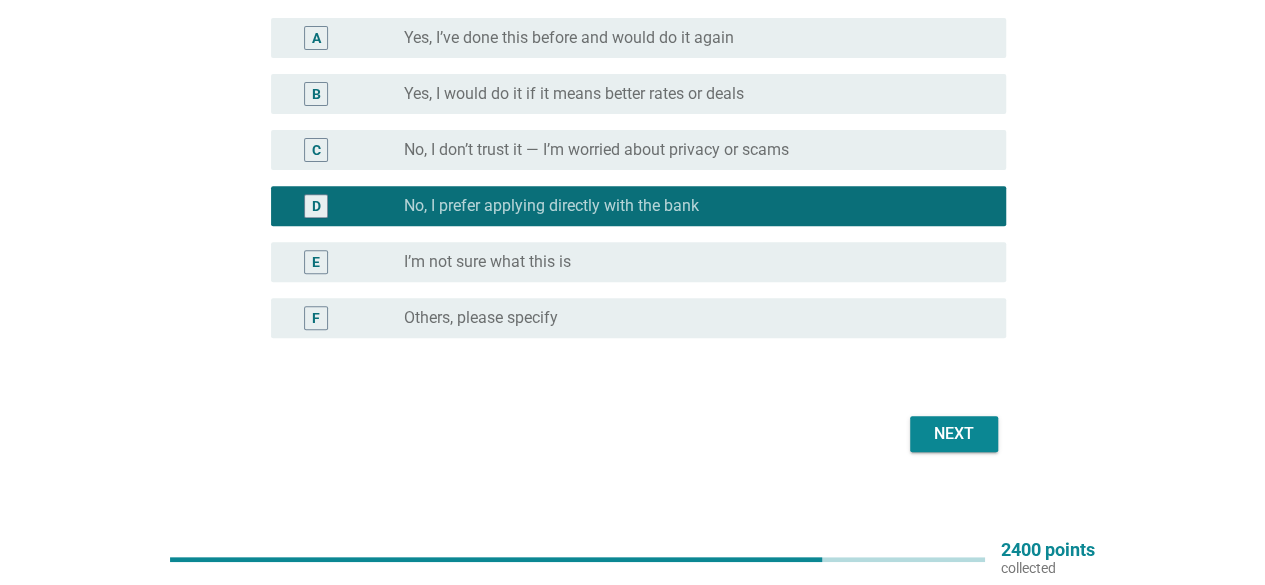 click on "Next" at bounding box center (954, 434) 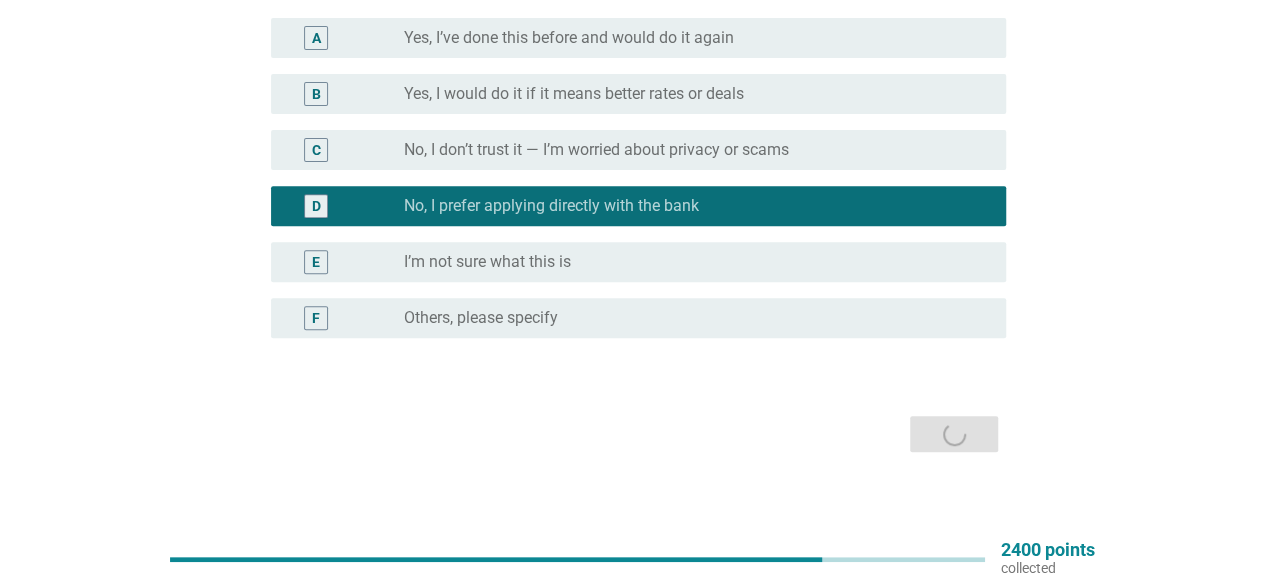 scroll, scrollTop: 0, scrollLeft: 0, axis: both 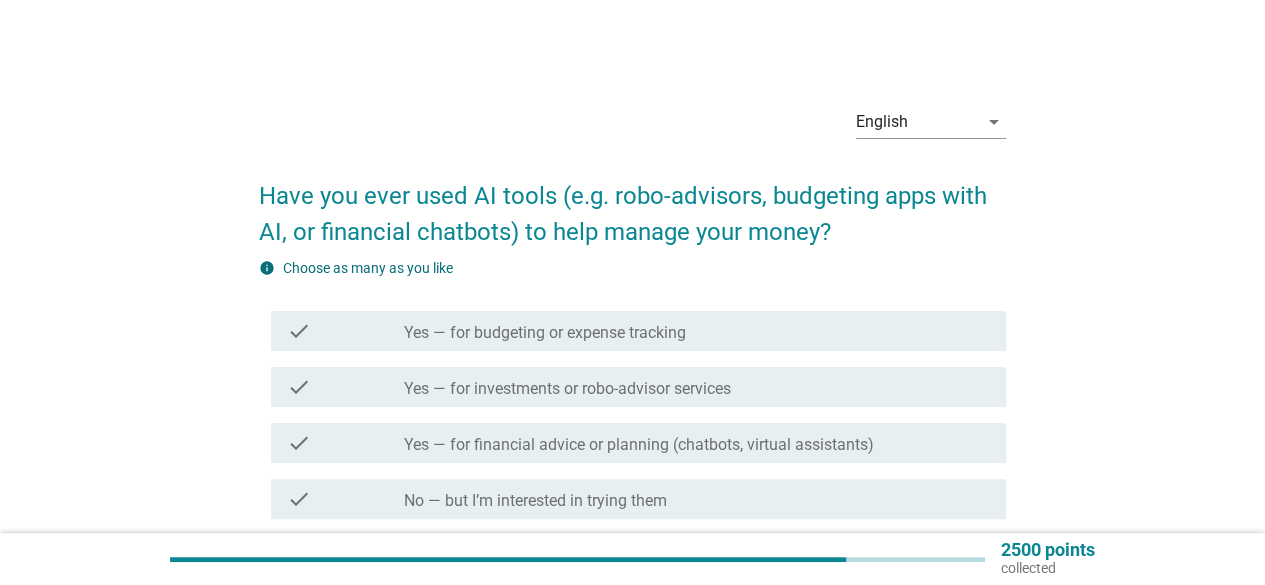 drag, startPoint x: 560, startPoint y: 493, endPoint x: 818, endPoint y: 493, distance: 258 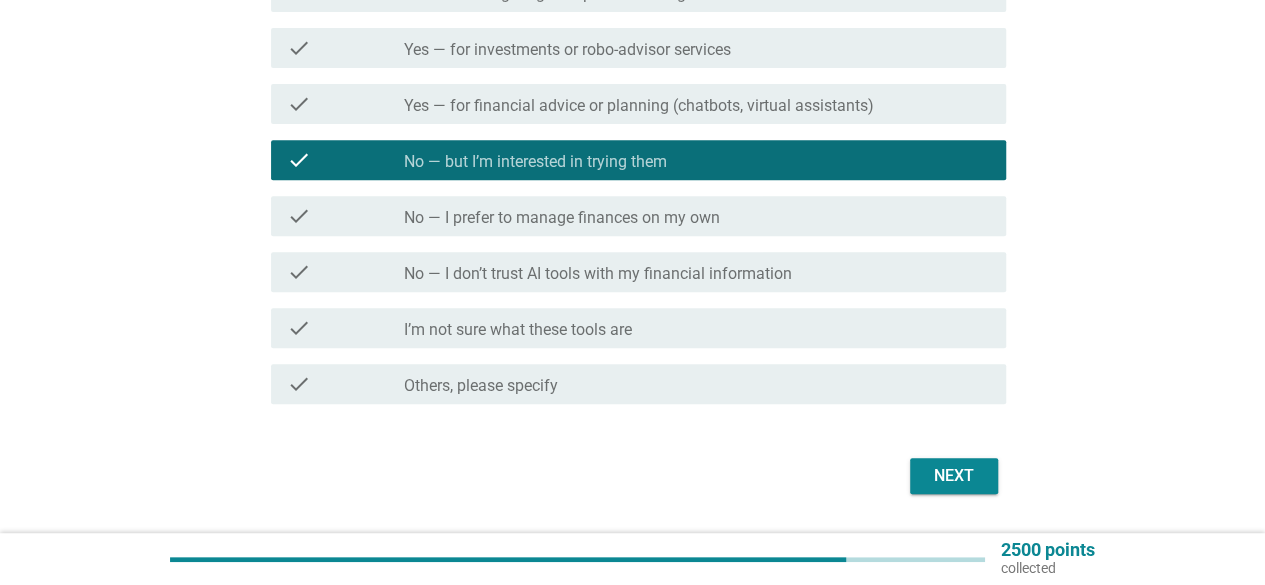 scroll, scrollTop: 396, scrollLeft: 0, axis: vertical 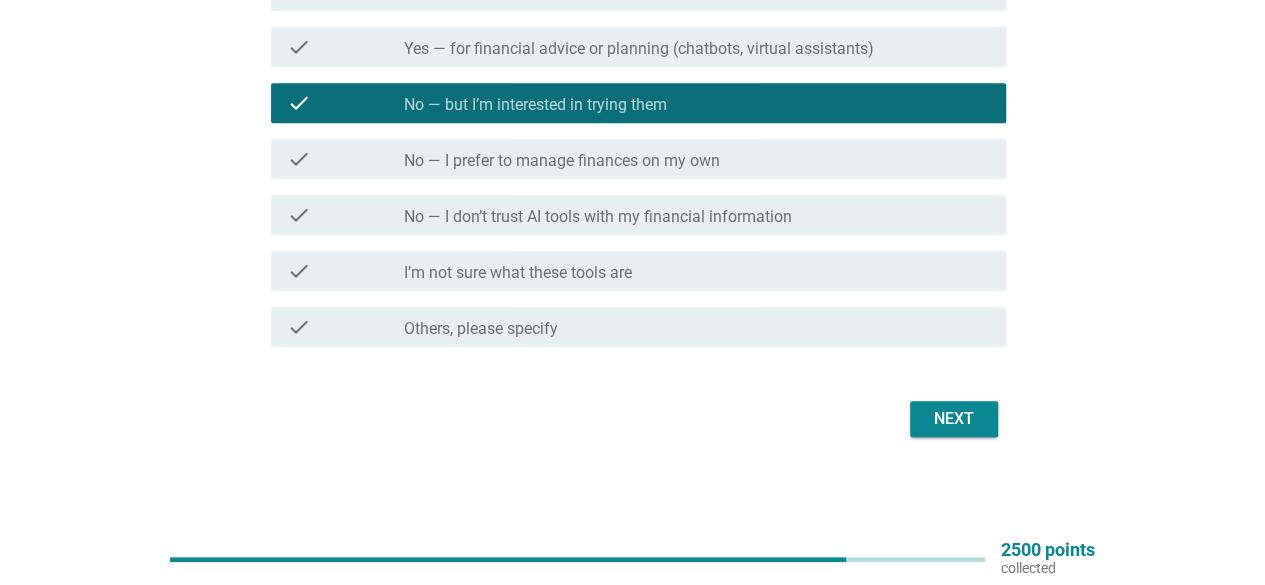 click on "Next" at bounding box center [954, 419] 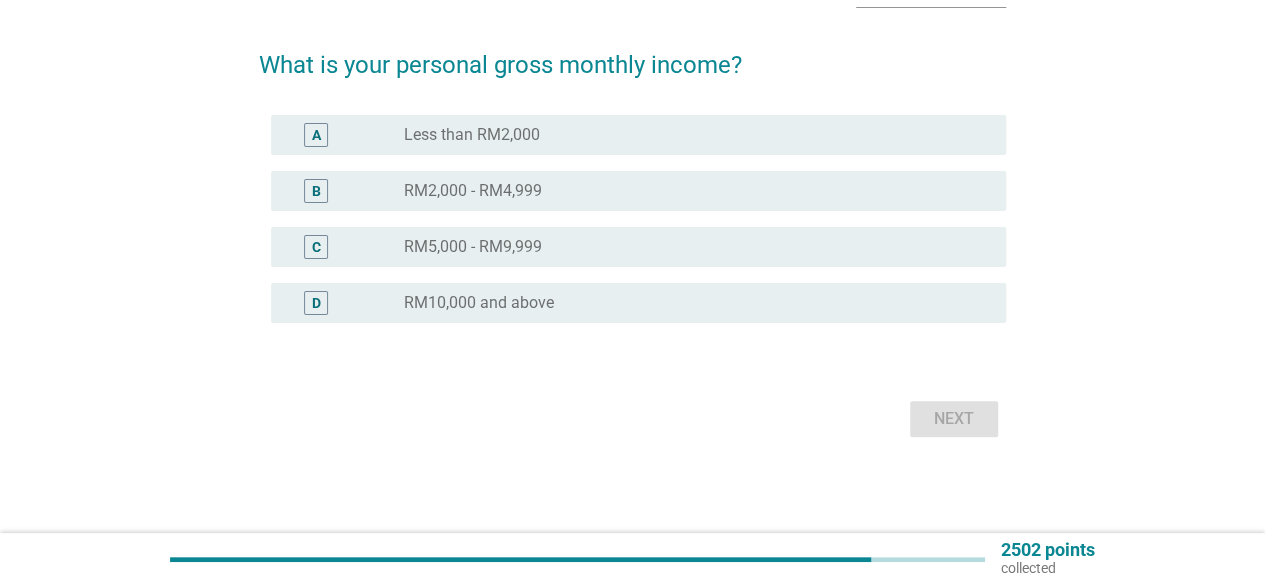 scroll, scrollTop: 0, scrollLeft: 0, axis: both 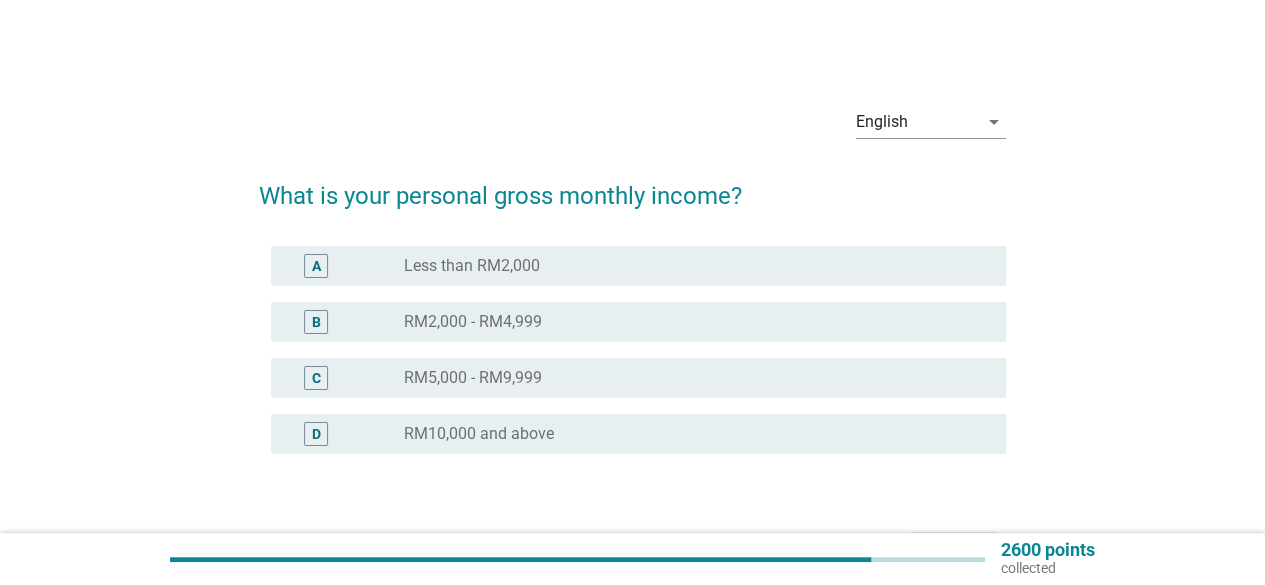 click on "radio_button_unchecked RM5,000 - RM9,999" at bounding box center (689, 378) 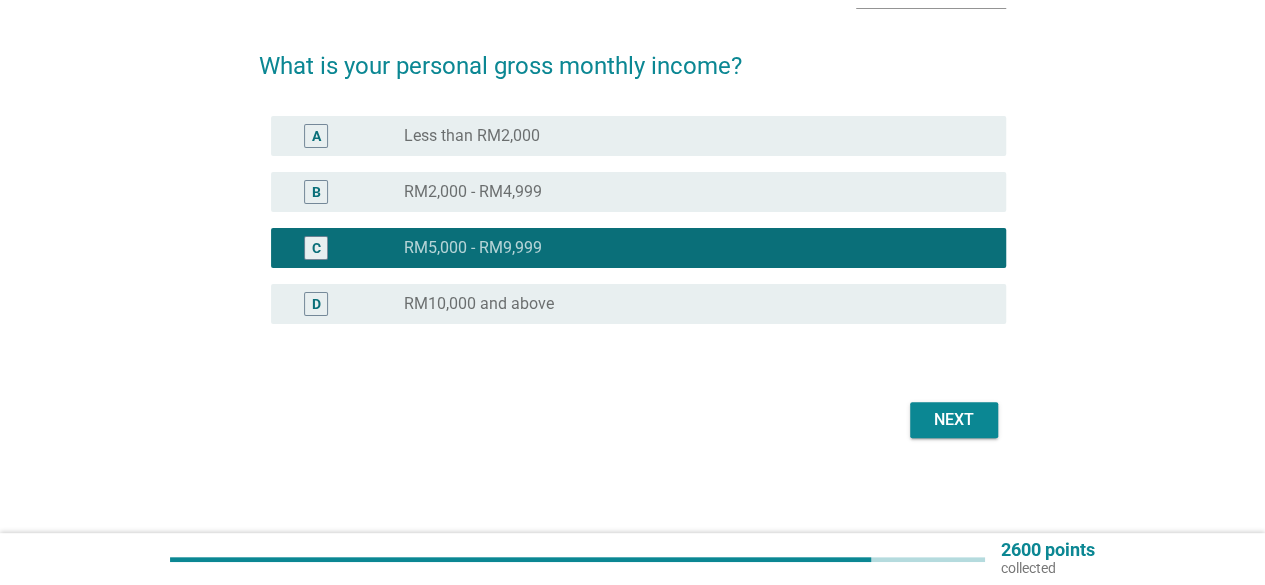 scroll, scrollTop: 130, scrollLeft: 0, axis: vertical 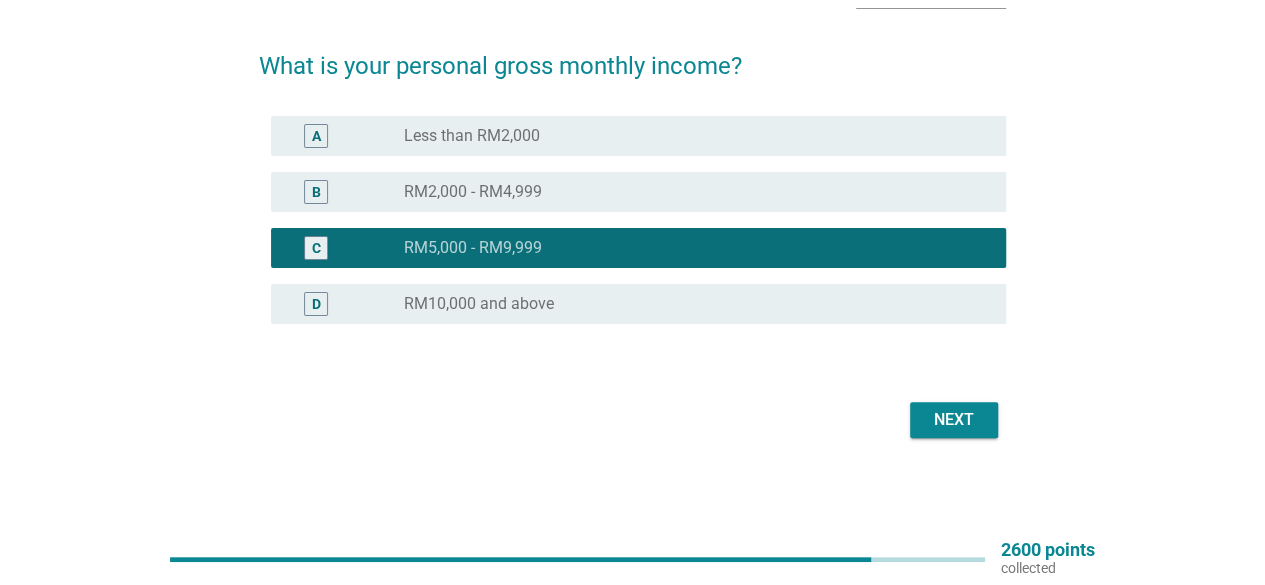 click on "Next" at bounding box center [954, 420] 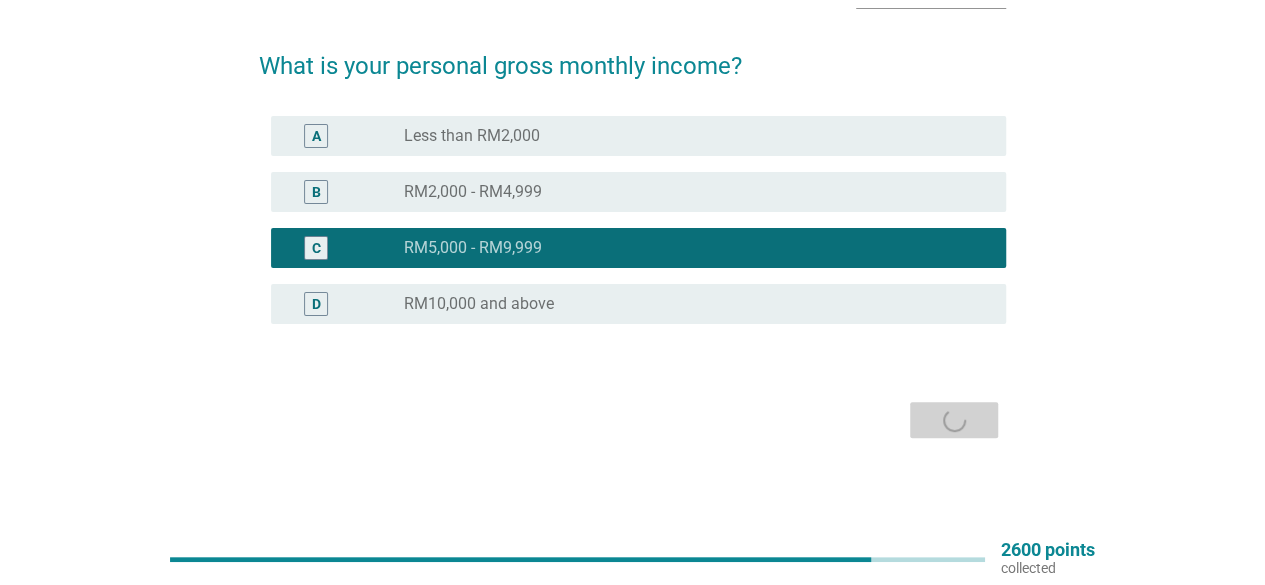 scroll, scrollTop: 0, scrollLeft: 0, axis: both 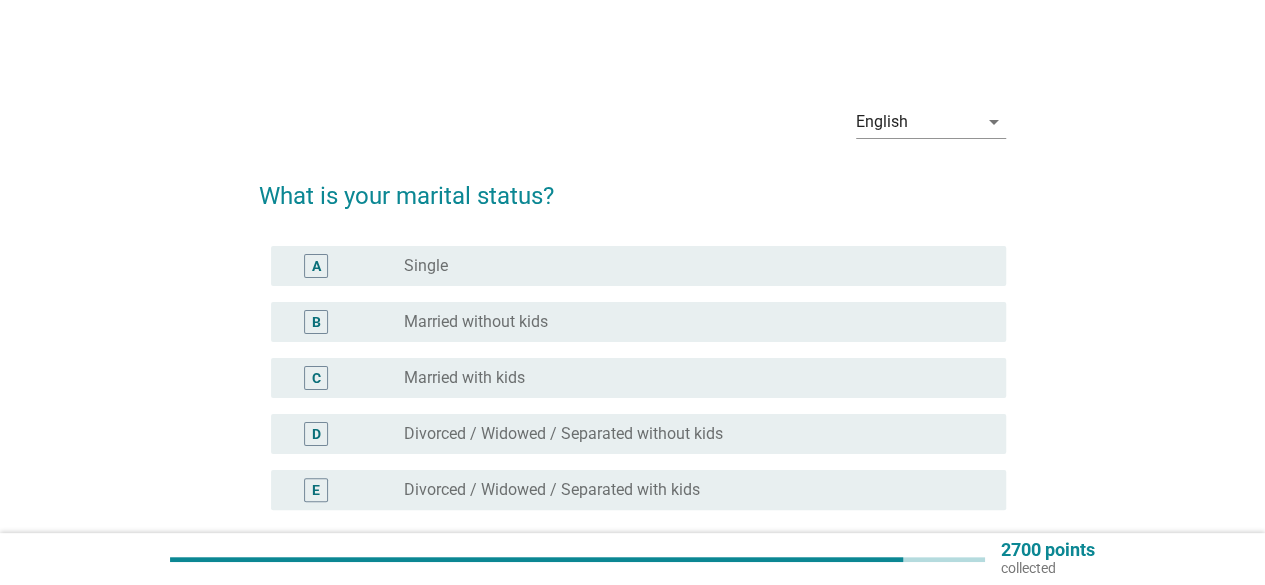 click on "Married with kids" at bounding box center [464, 378] 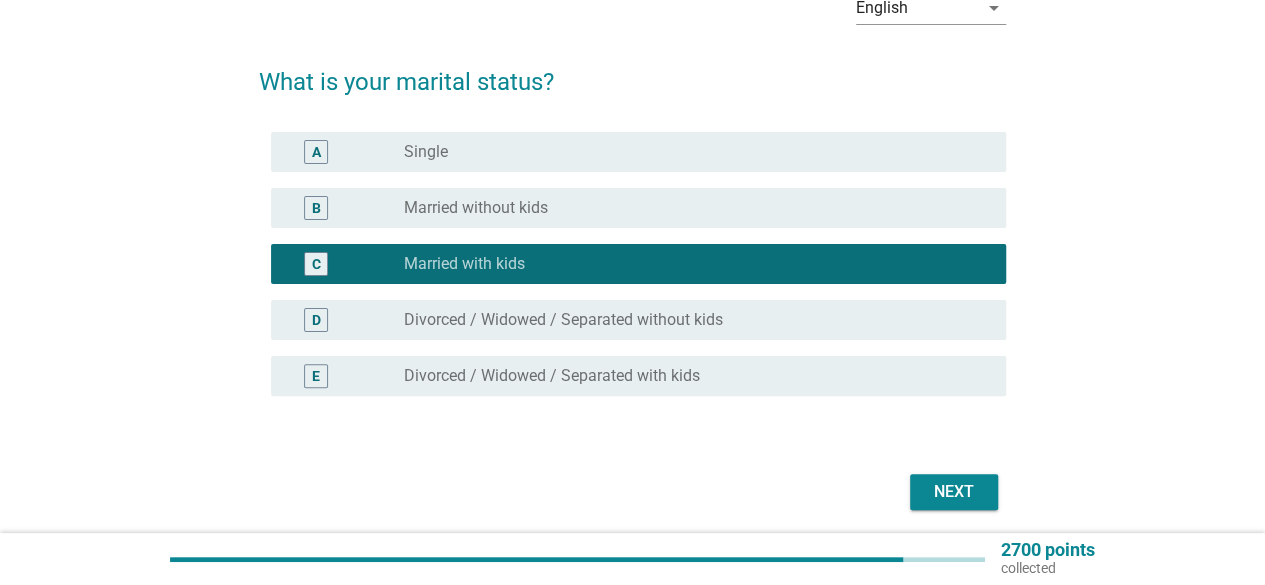 scroll, scrollTop: 186, scrollLeft: 0, axis: vertical 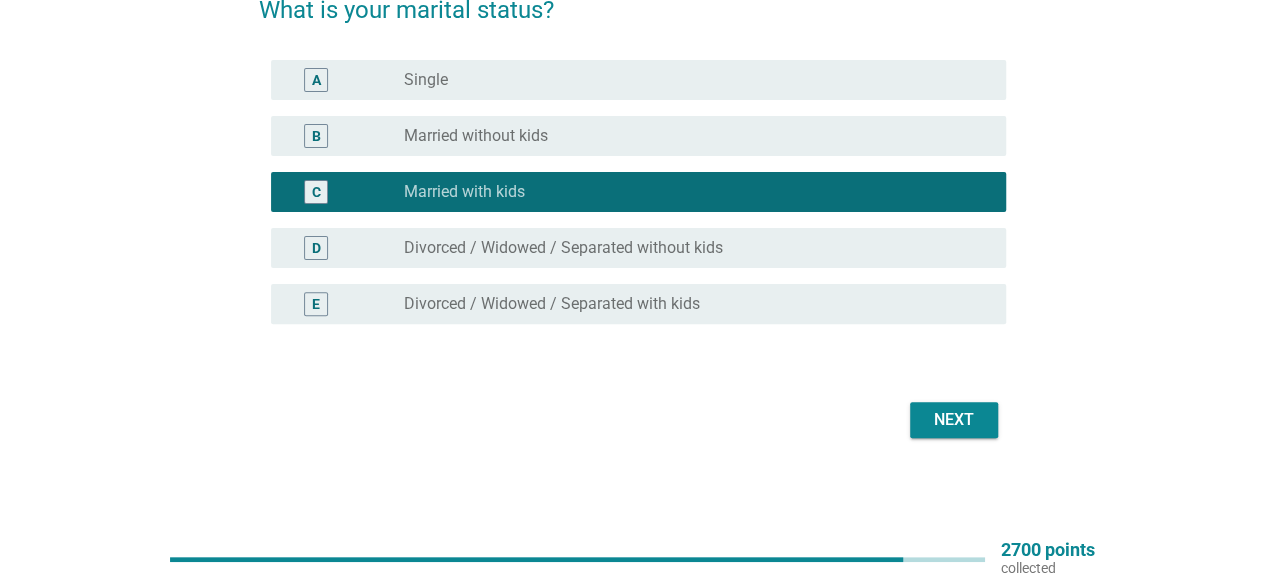 click on "Next" at bounding box center (954, 420) 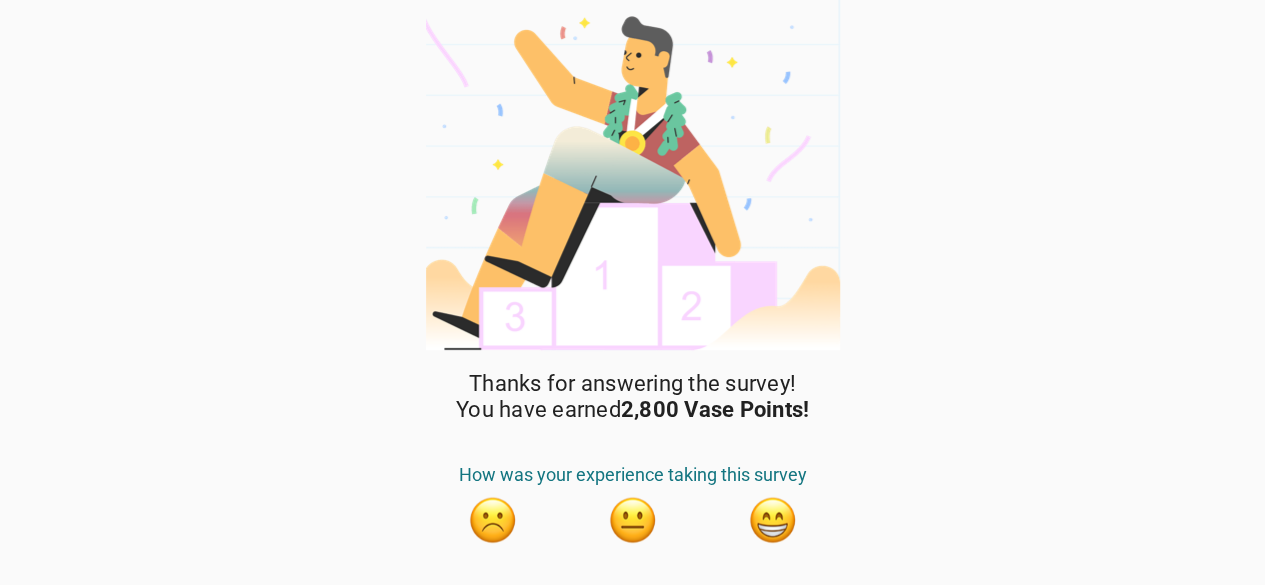 scroll, scrollTop: 48, scrollLeft: 0, axis: vertical 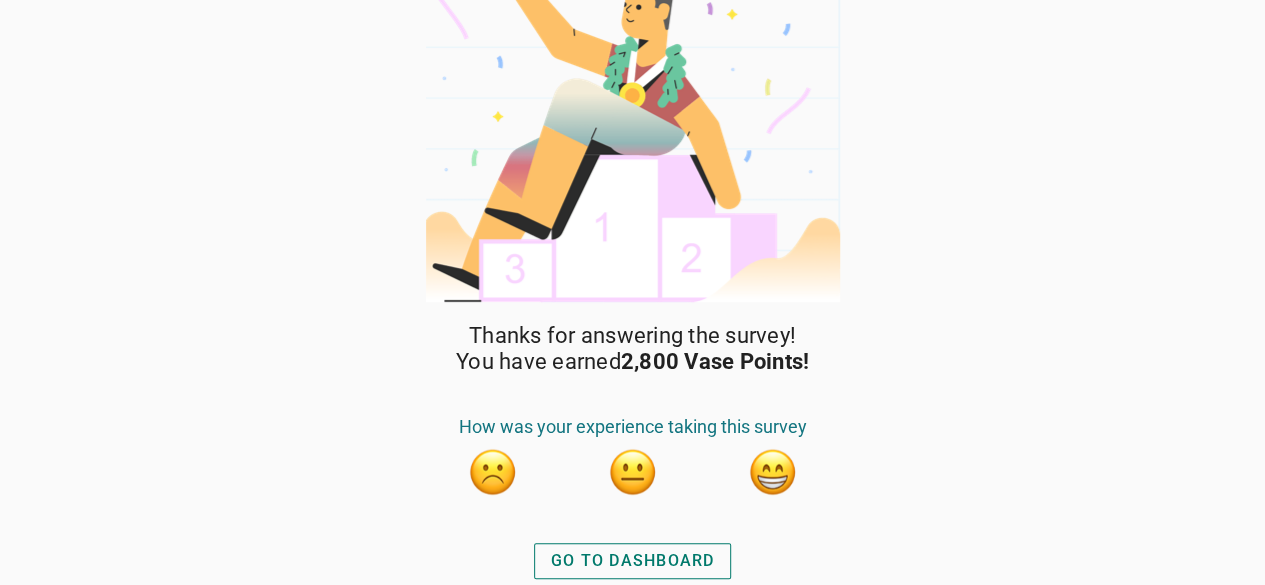 click on "GO TO DASHBOARD" at bounding box center (633, 561) 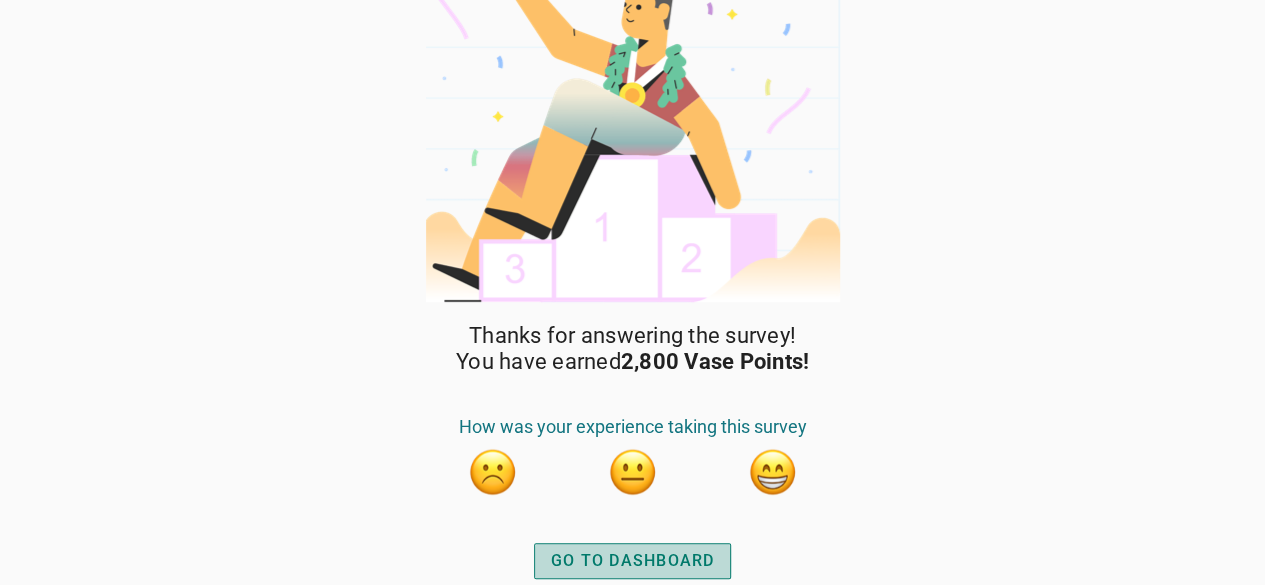 scroll, scrollTop: 0, scrollLeft: 0, axis: both 